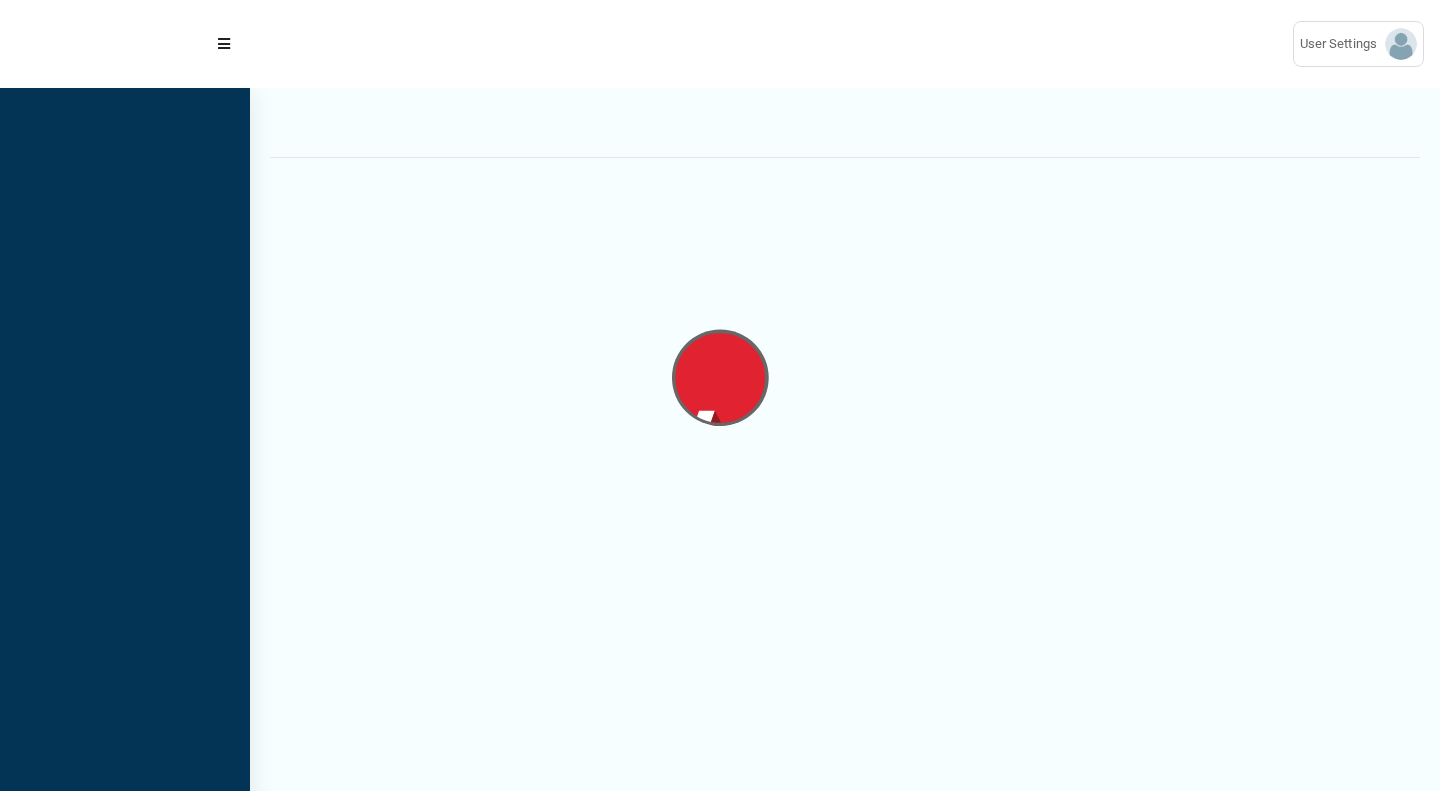 scroll, scrollTop: 0, scrollLeft: 0, axis: both 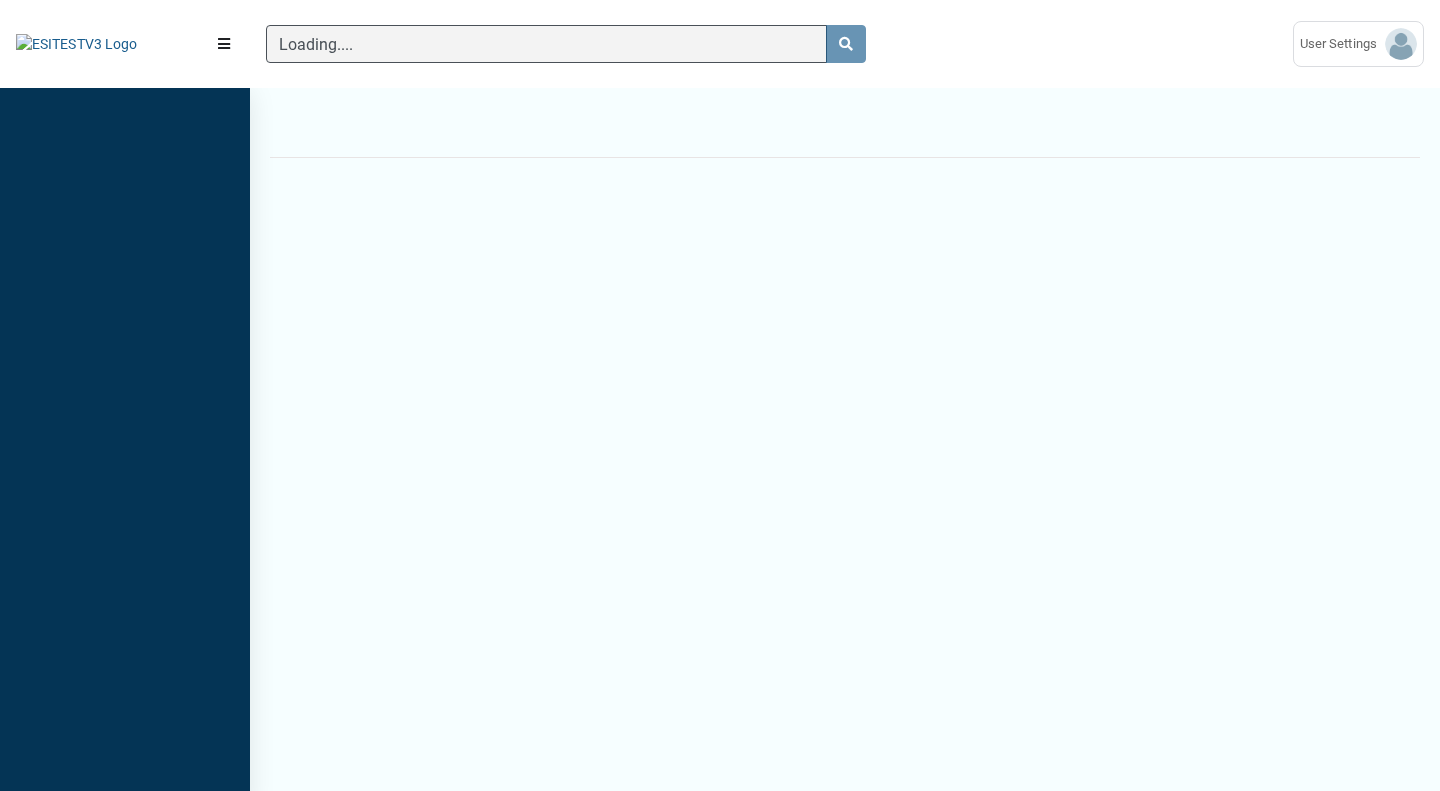 type 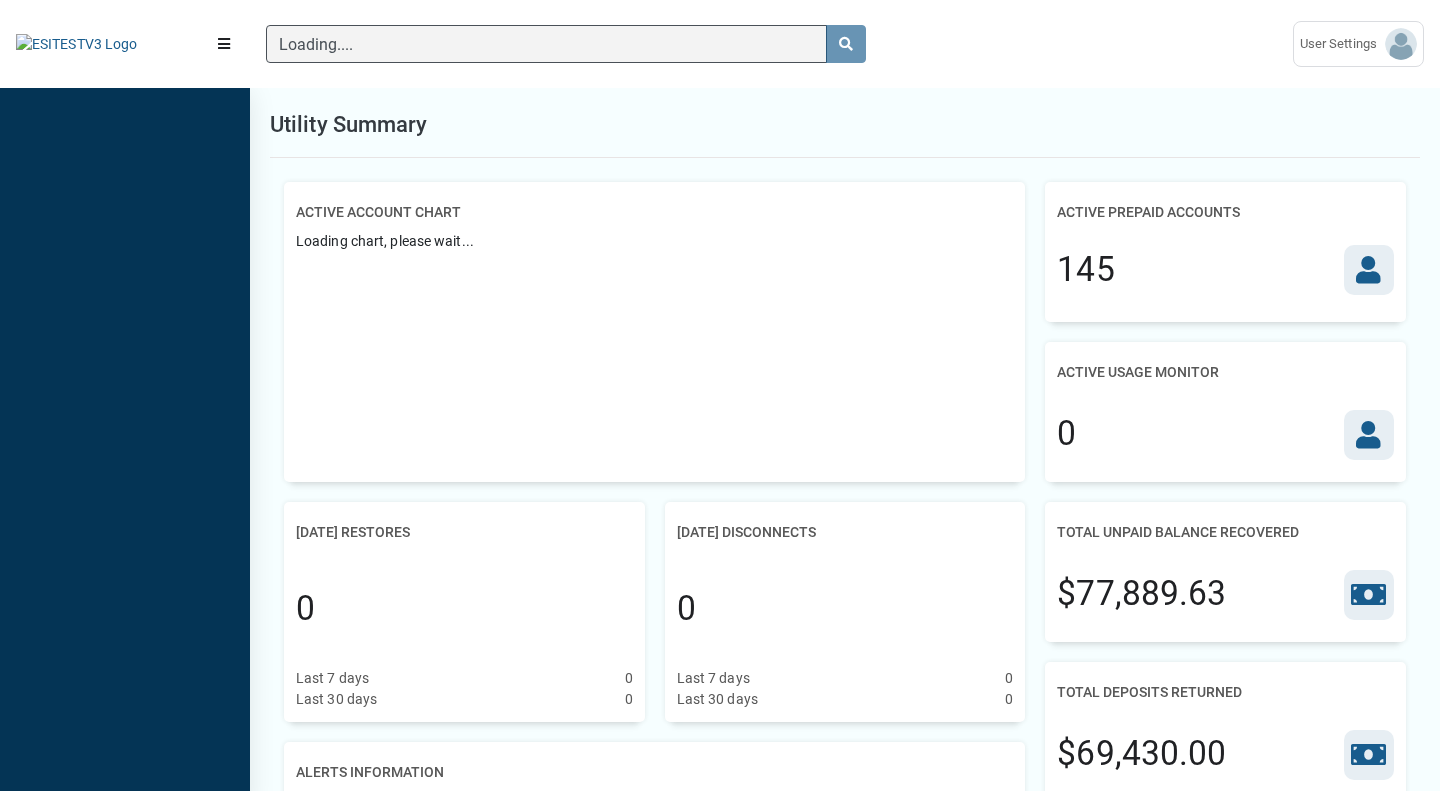 scroll, scrollTop: 9, scrollLeft: 1, axis: both 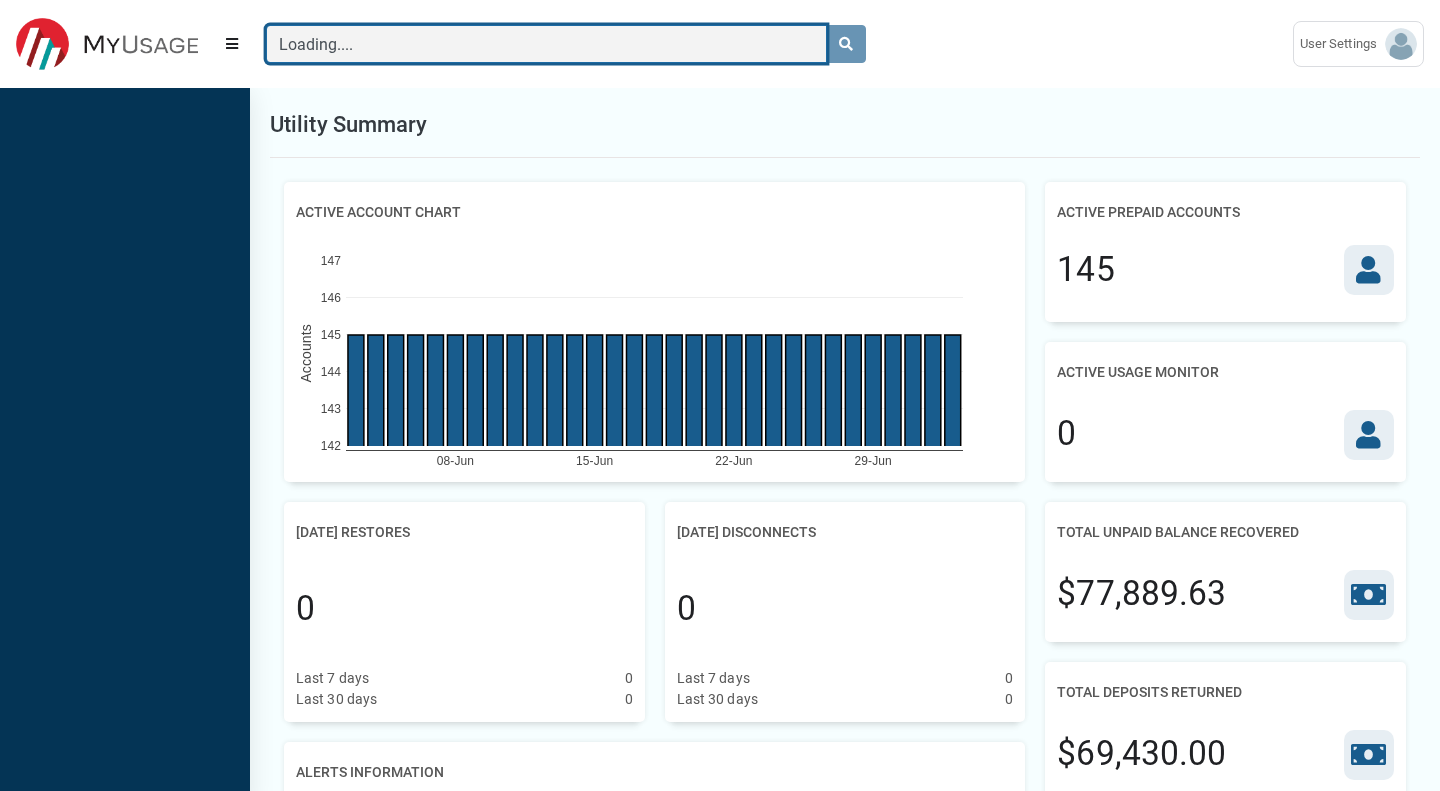 click on "Loading...." at bounding box center (546, 44) 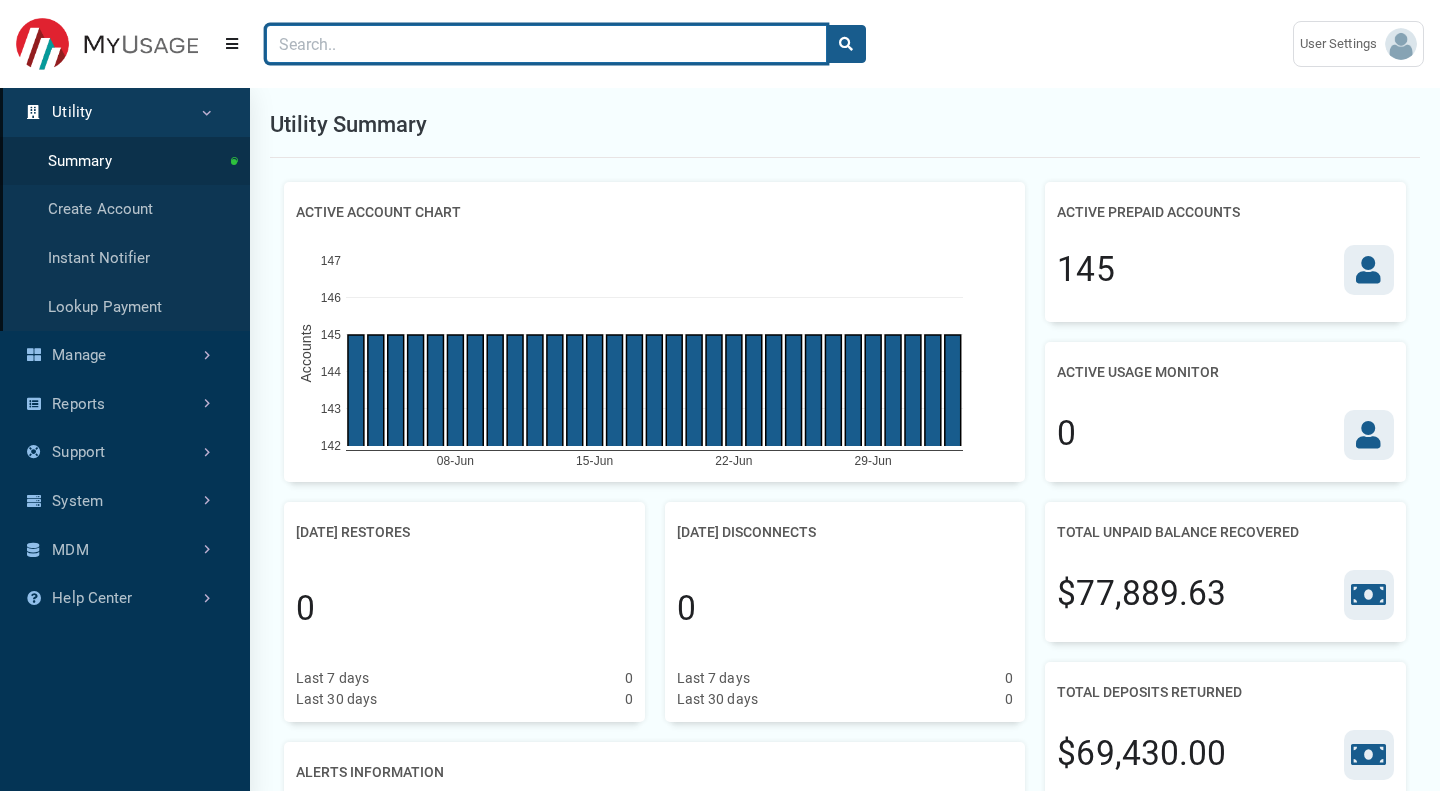 click at bounding box center [546, 44] 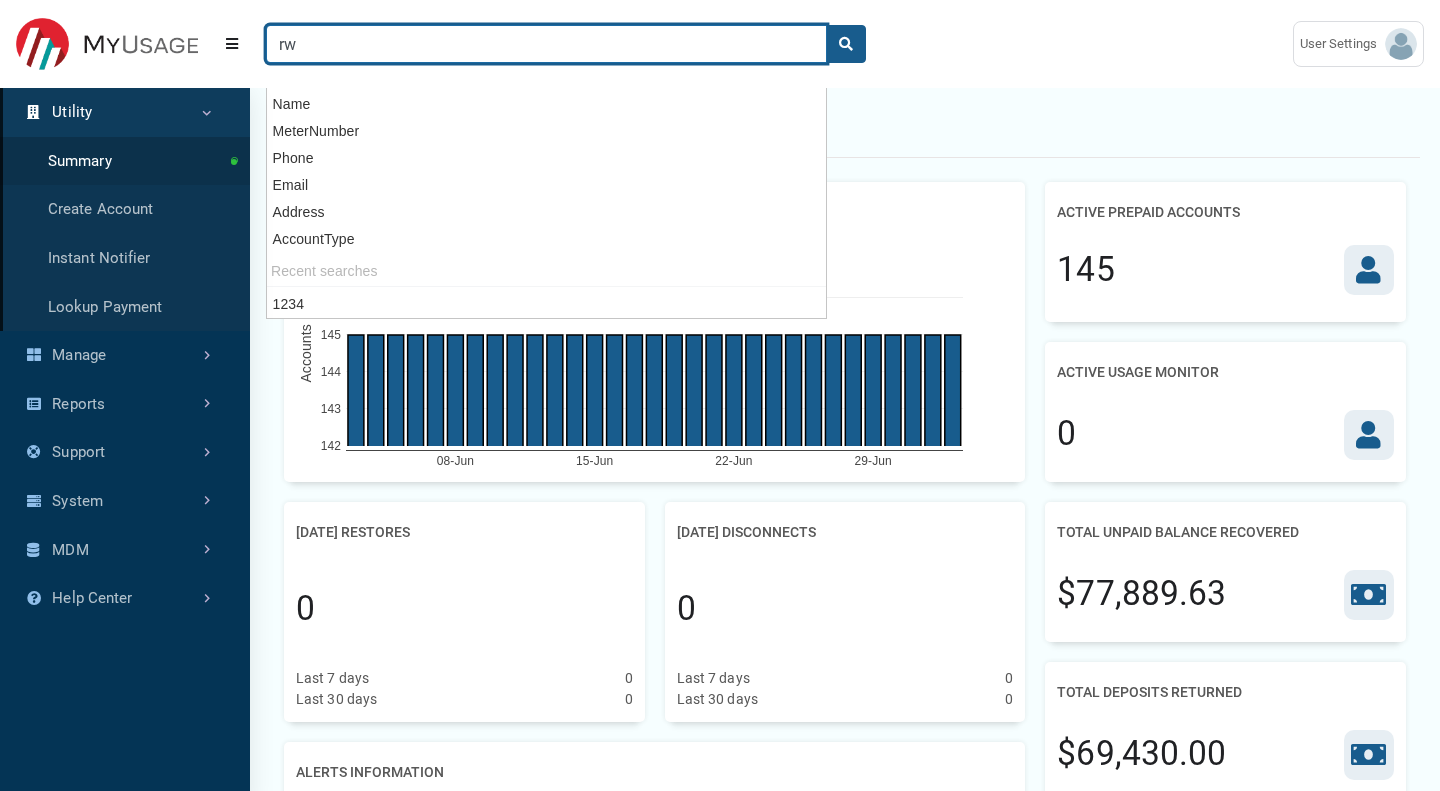 type on "r" 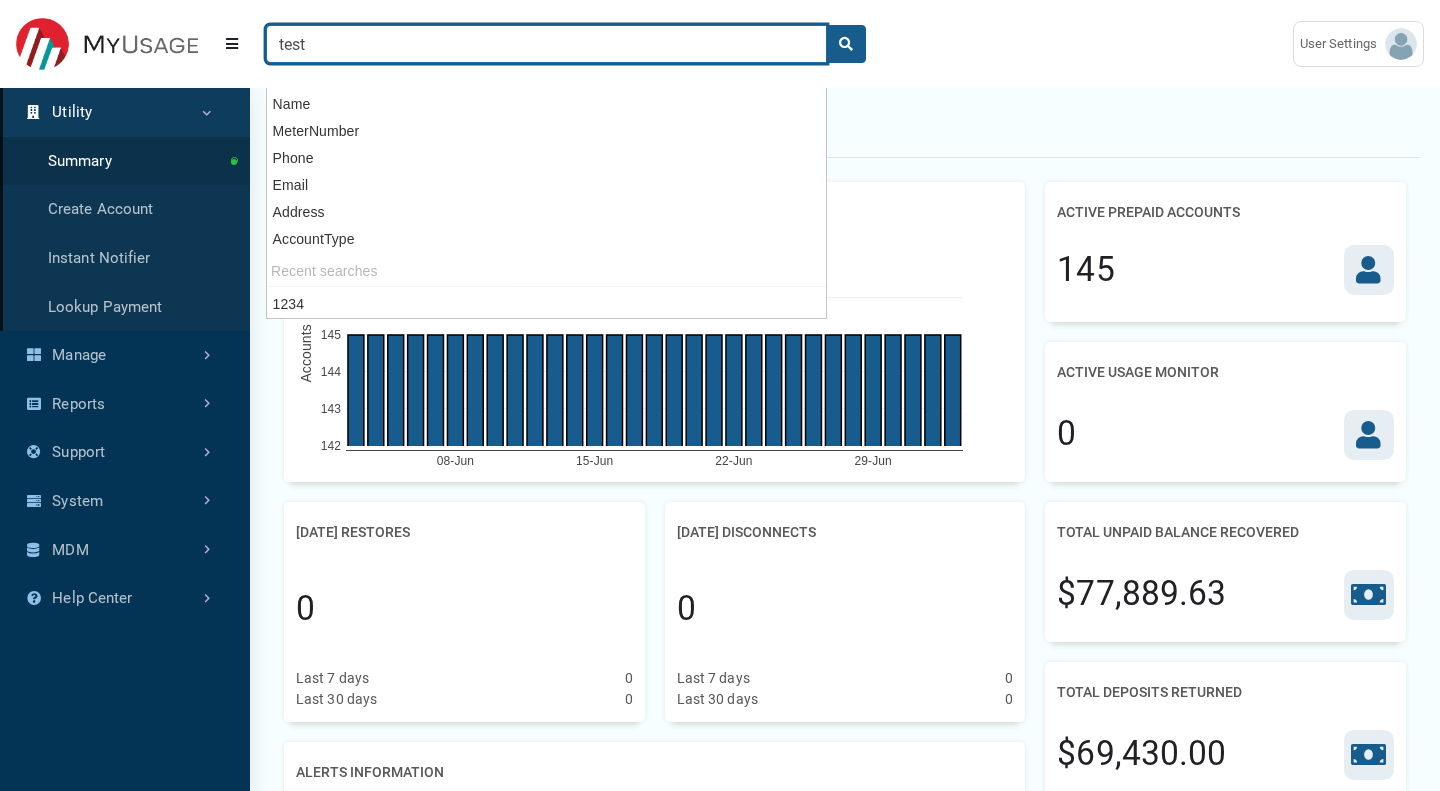 type on "test" 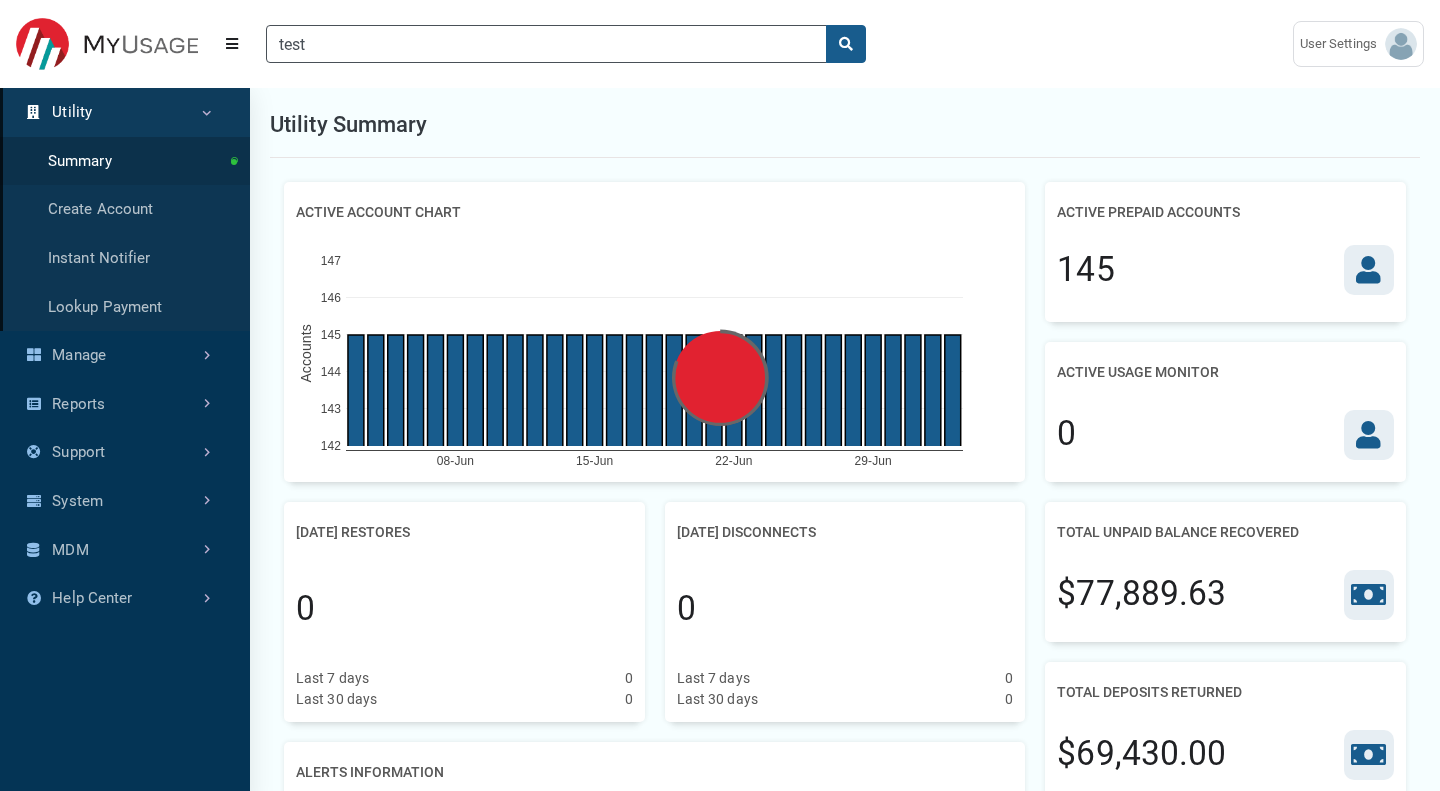 click on "Utility Summary" at bounding box center [845, 125] 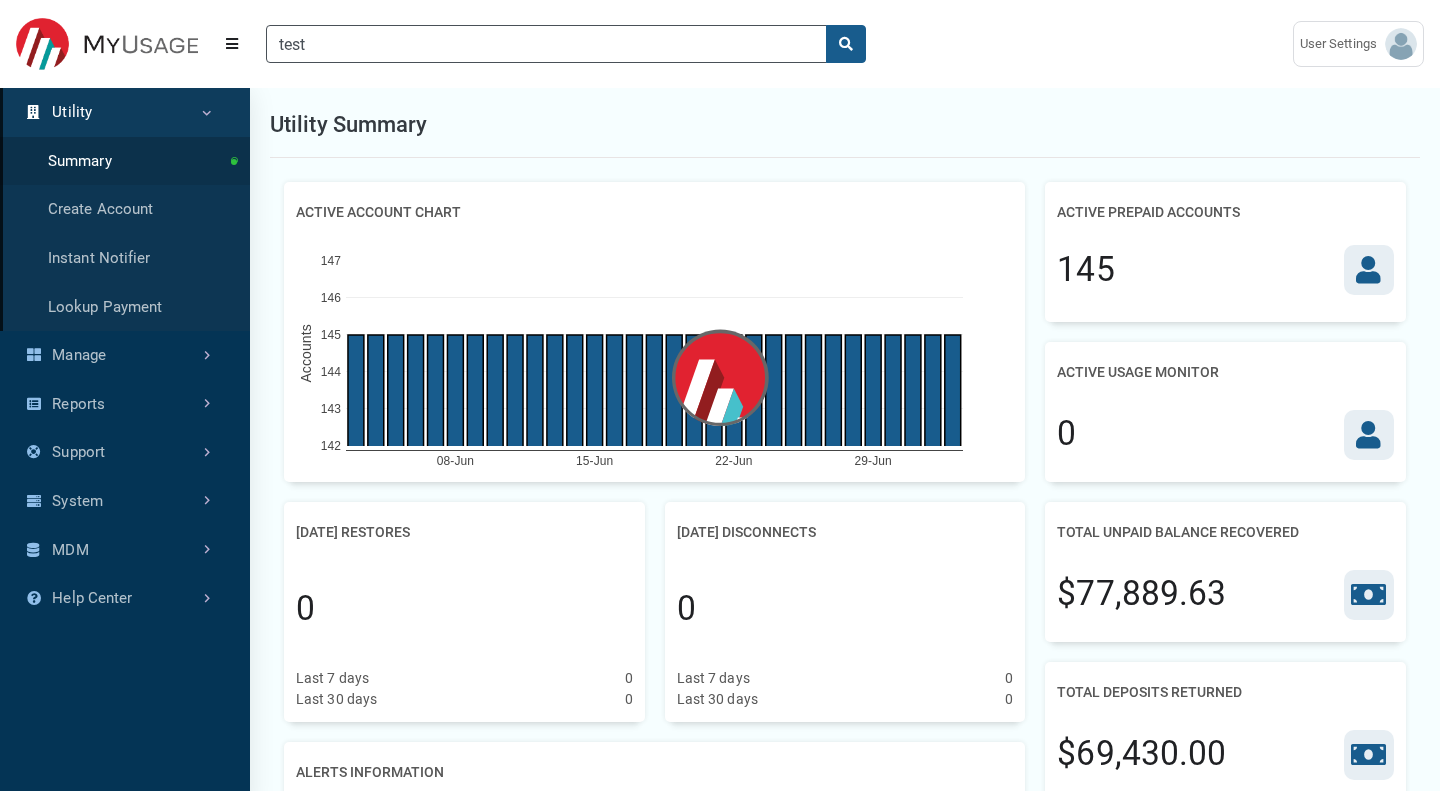 click on "Utility Summary" at bounding box center (845, 125) 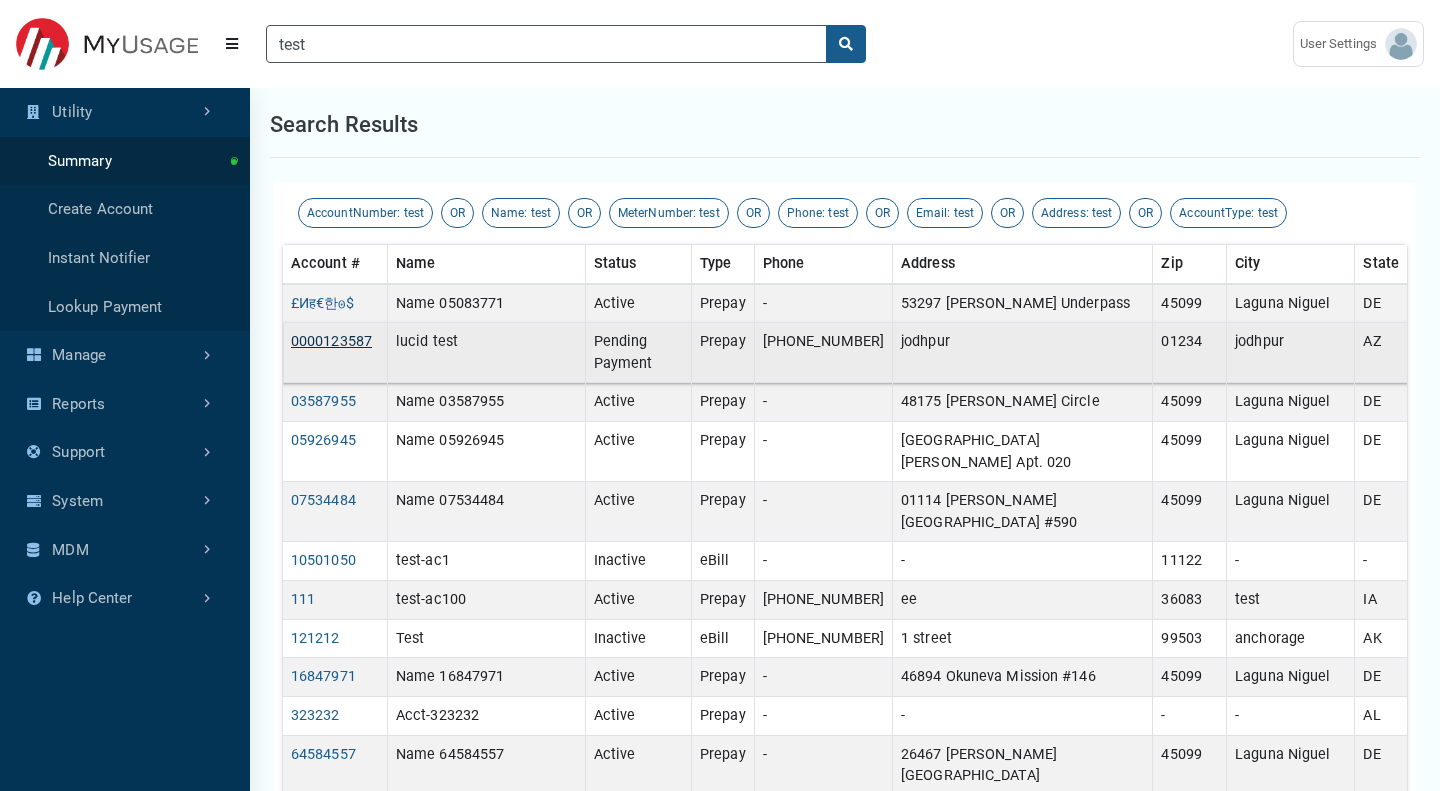 click on "0000123587" at bounding box center [331, 341] 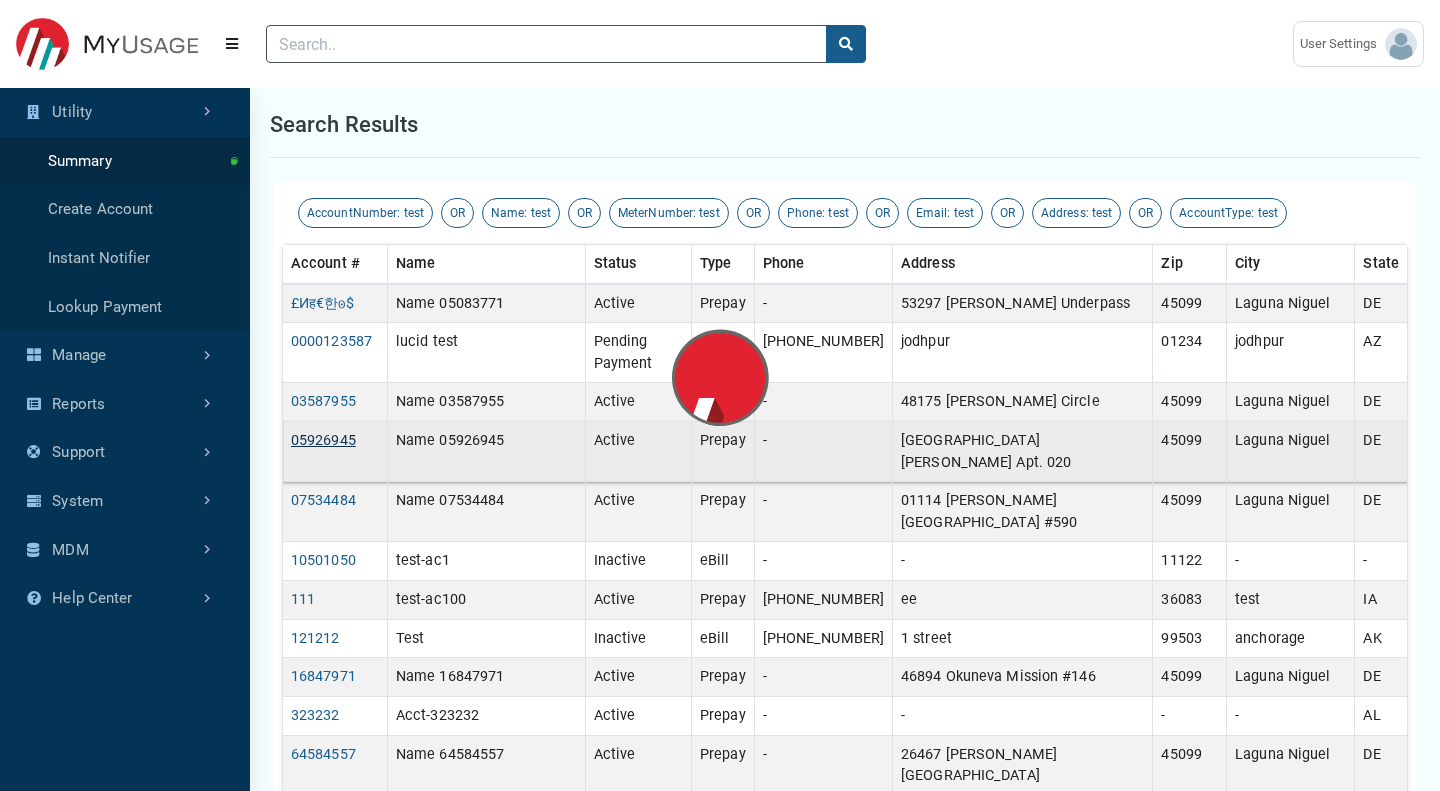 click on "05926945" at bounding box center [323, 440] 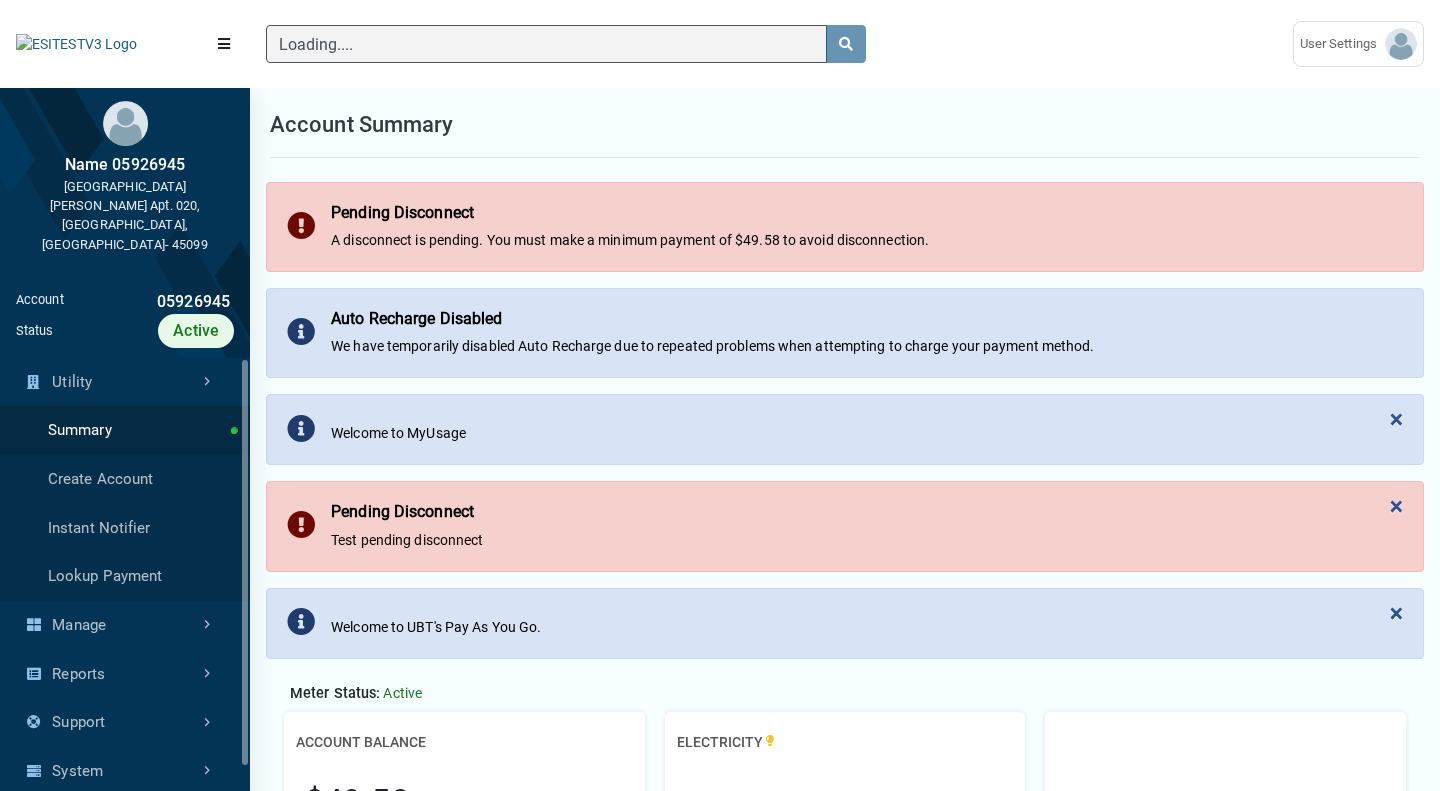 scroll, scrollTop: 487, scrollLeft: 250, axis: both 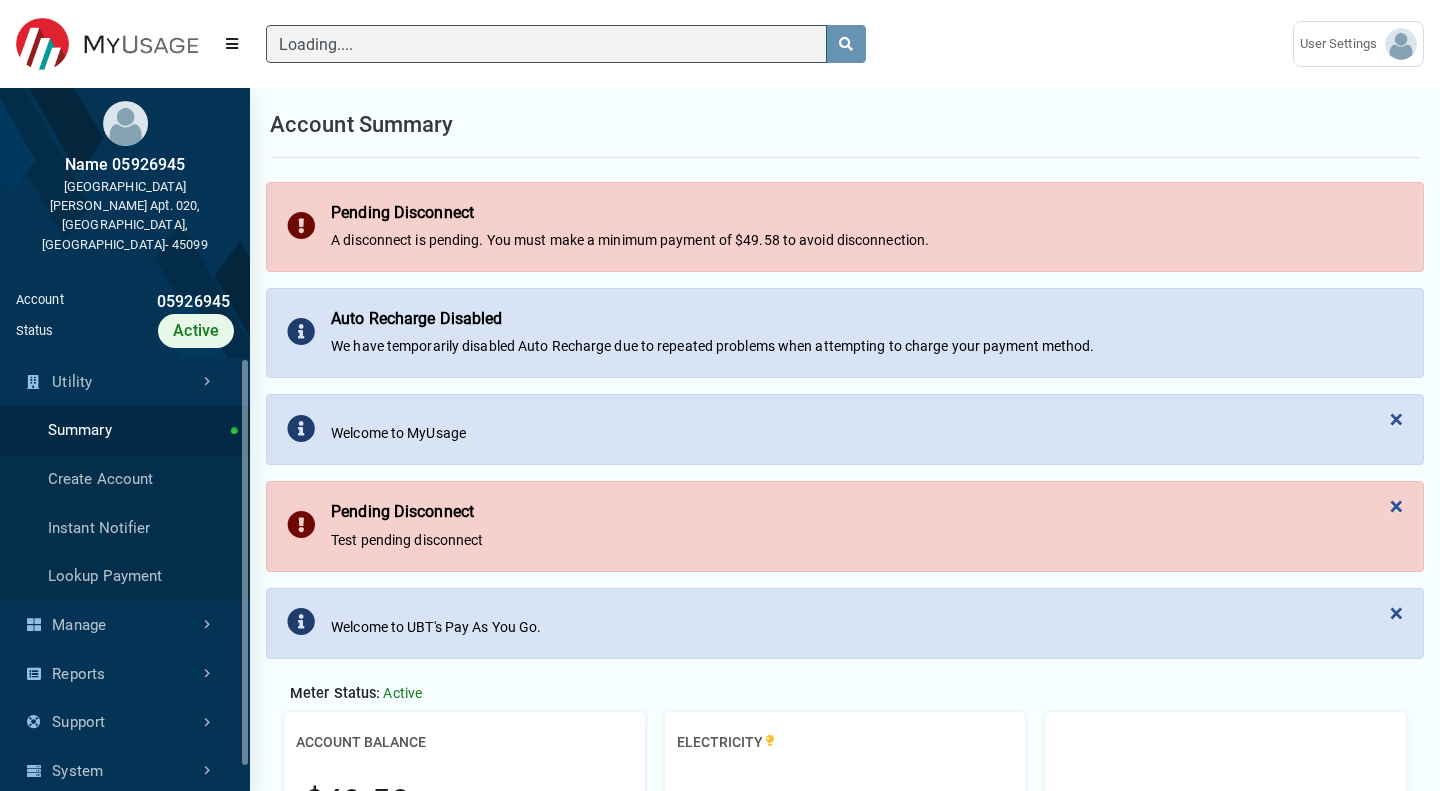 type 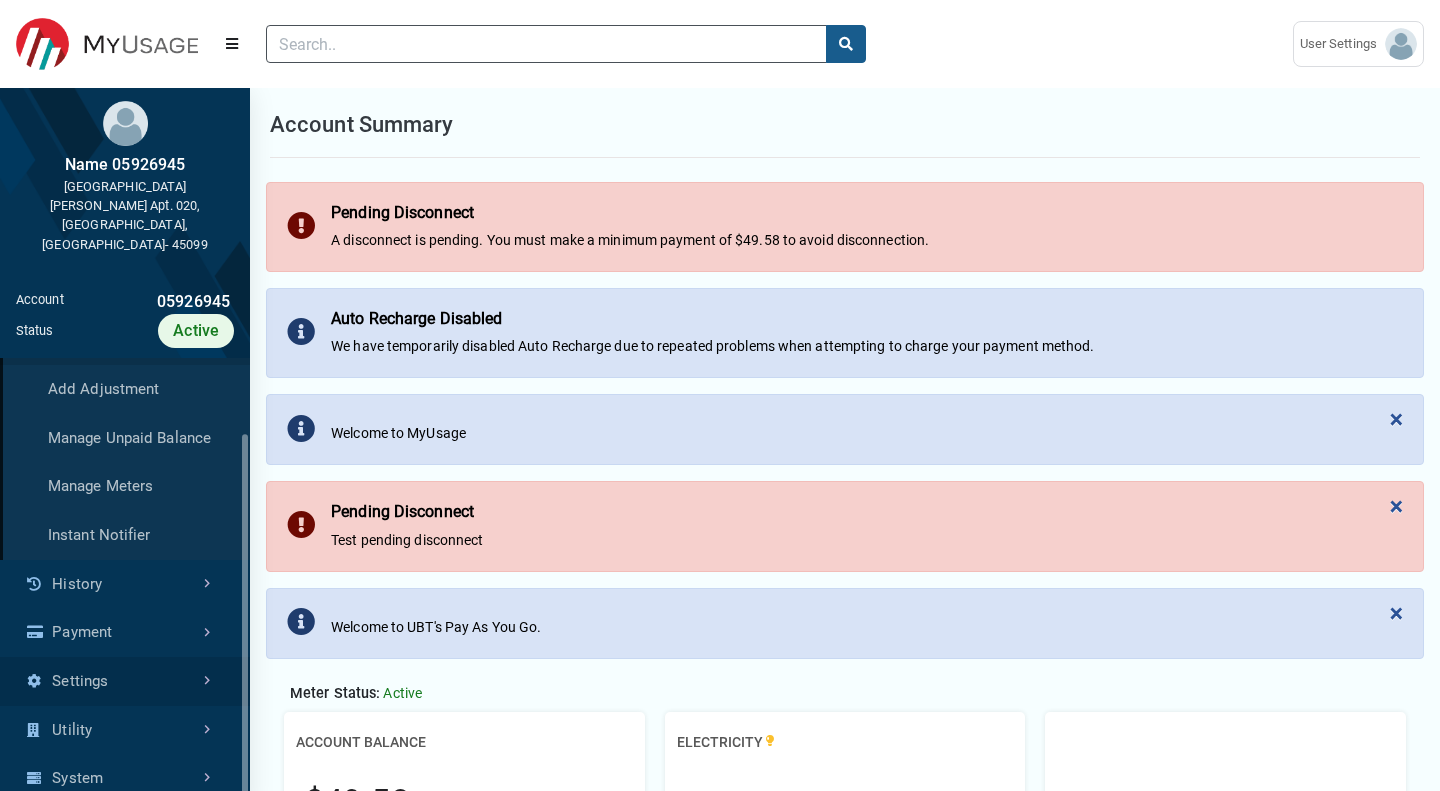 scroll, scrollTop: 97, scrollLeft: 0, axis: vertical 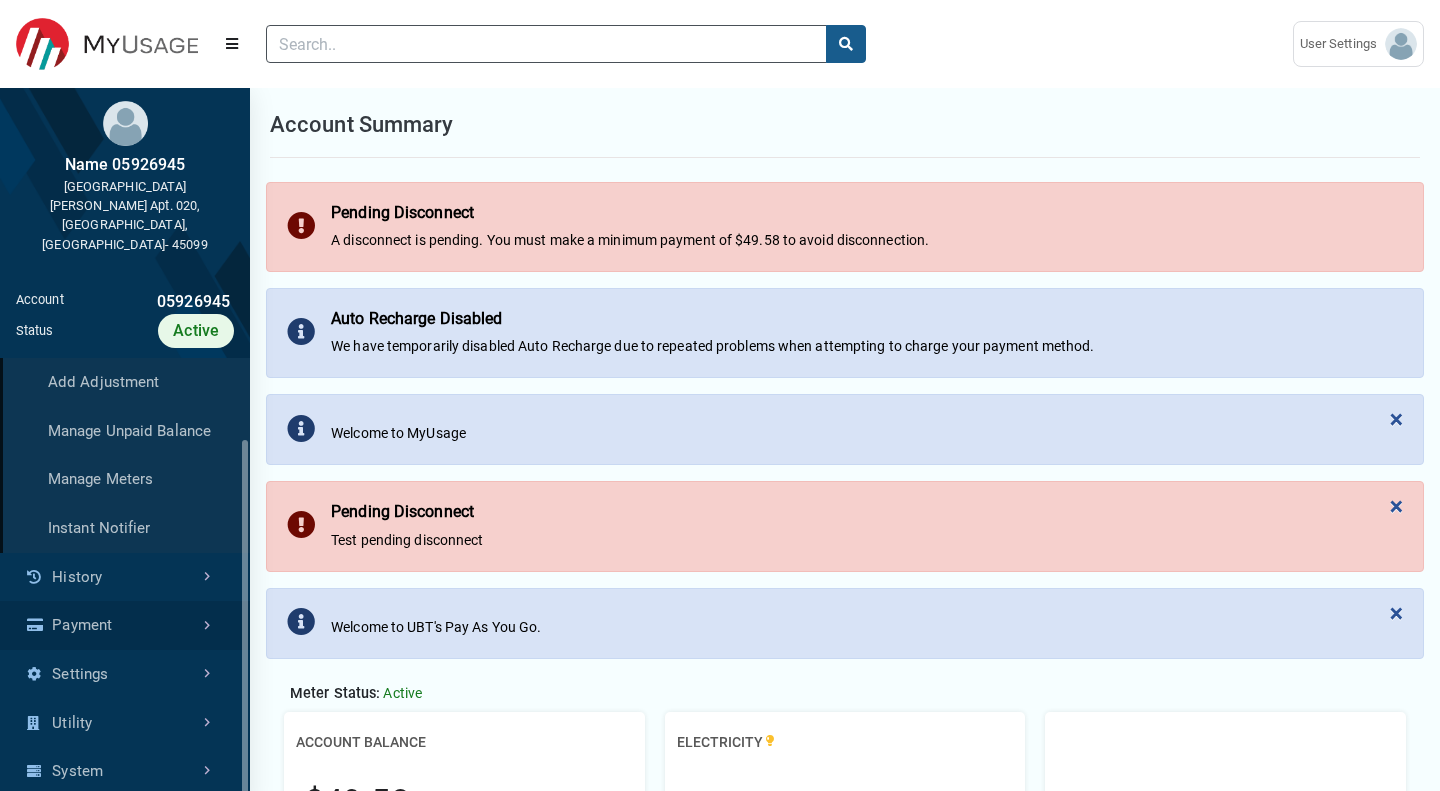 click on "Payment" at bounding box center (125, 625) 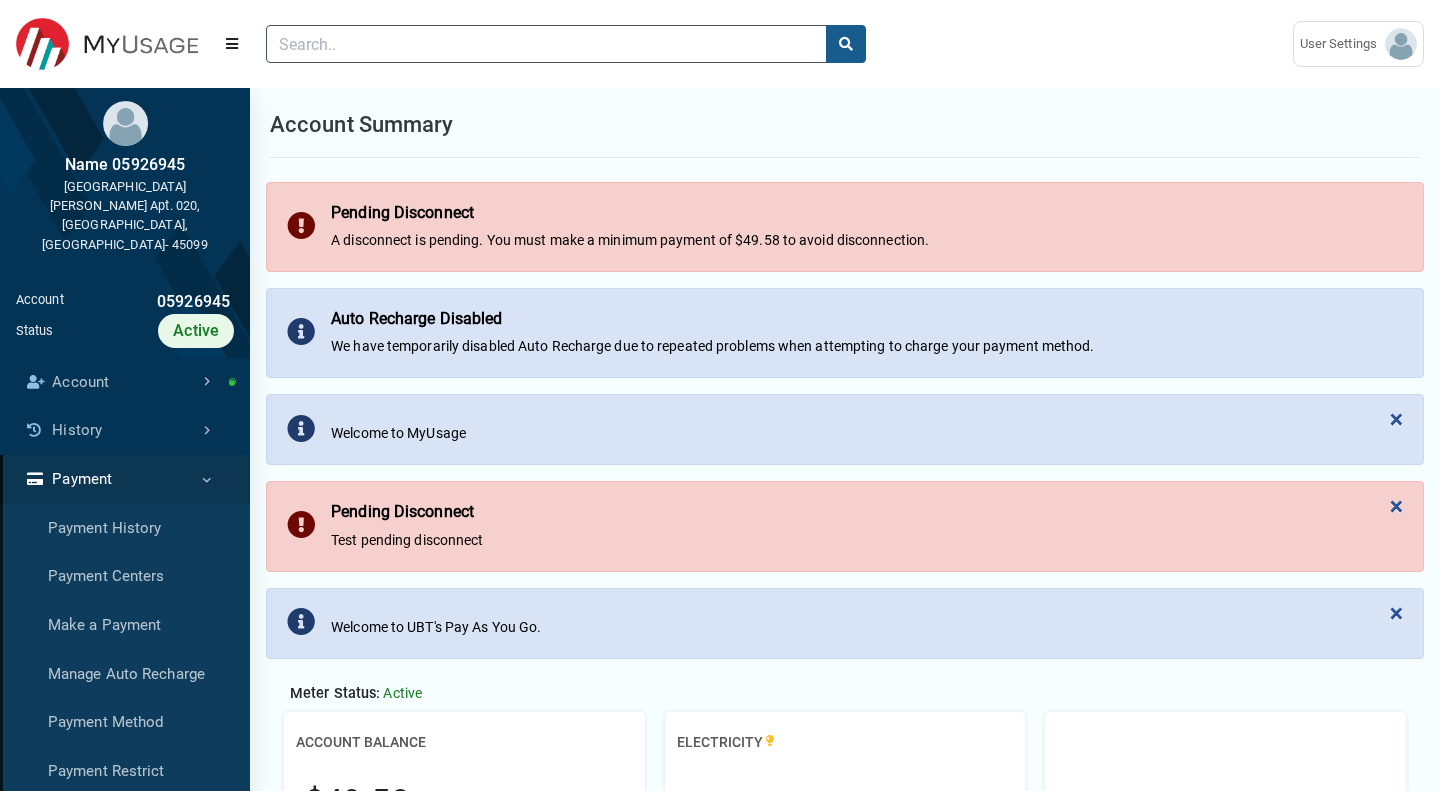 scroll, scrollTop: 9, scrollLeft: 1, axis: both 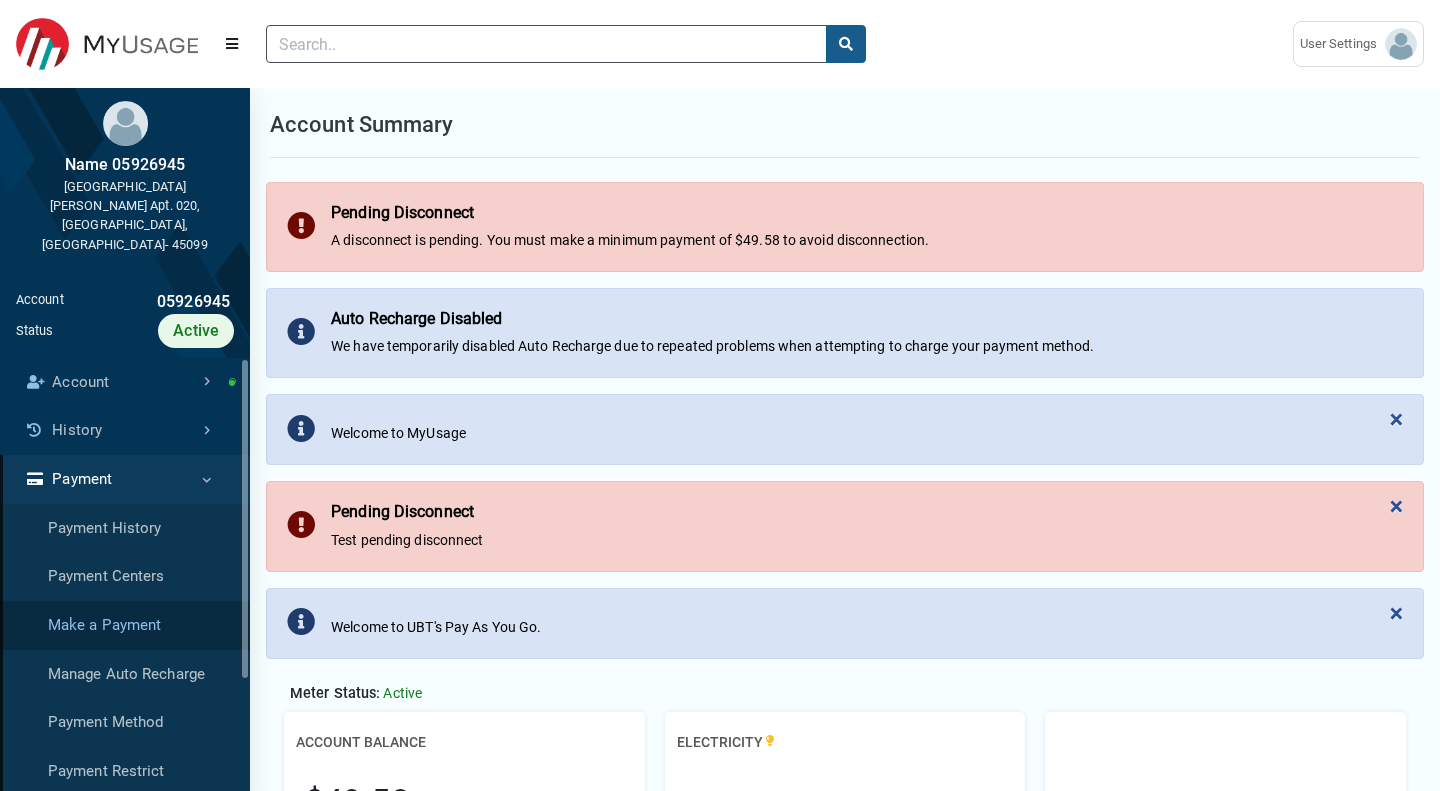 click on "Make a Payment" at bounding box center [125, 625] 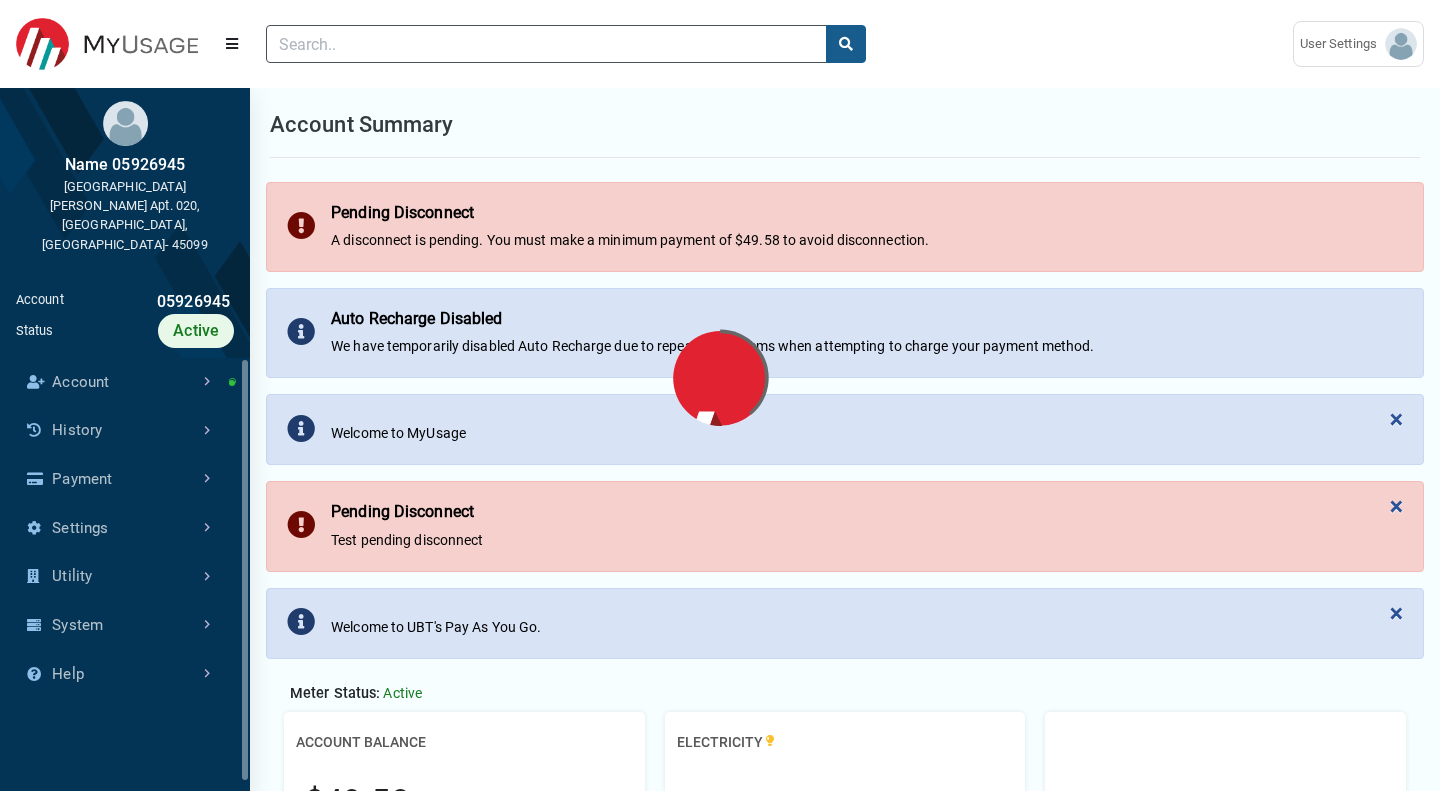 scroll, scrollTop: 9, scrollLeft: 1, axis: both 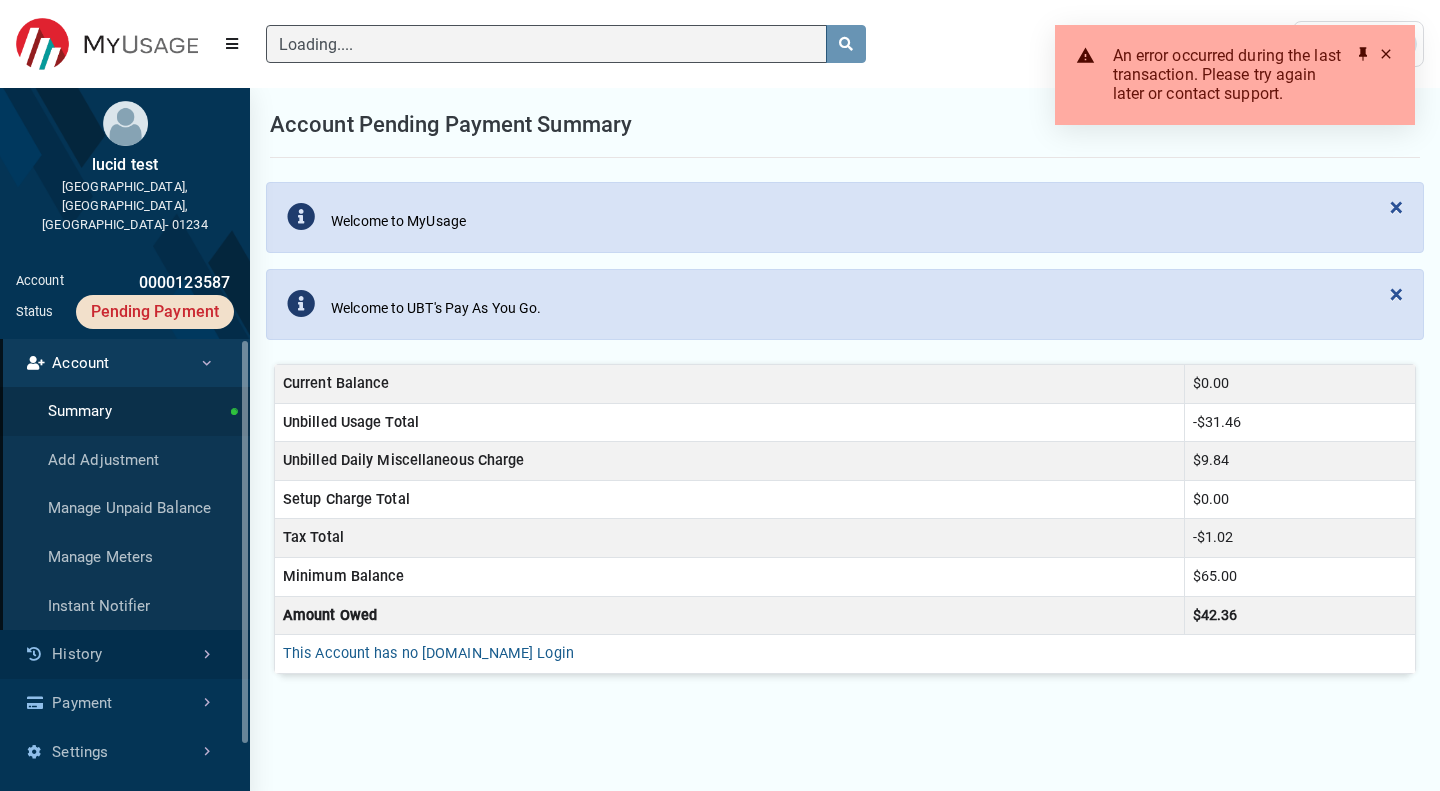 type 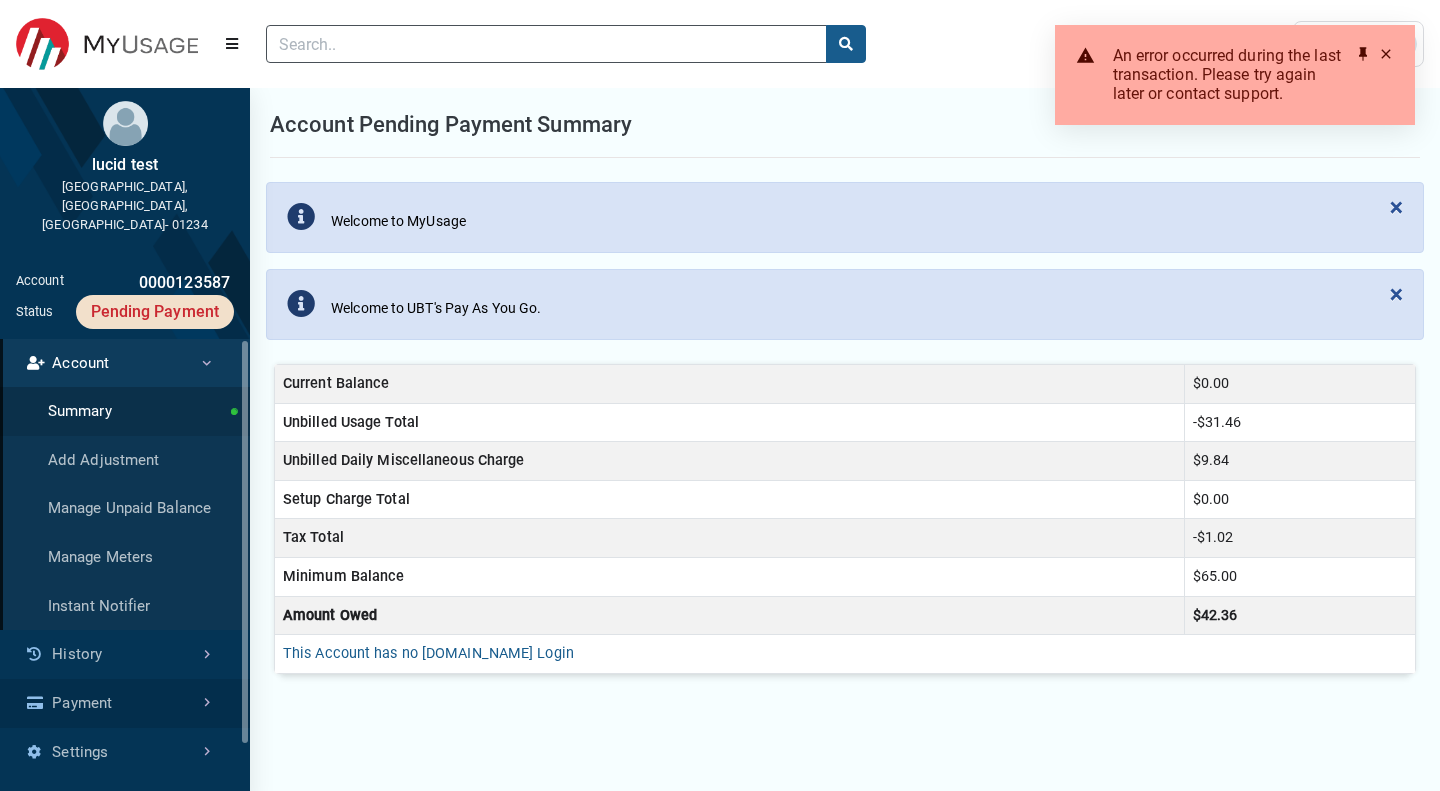 click on "Payment" at bounding box center [125, 703] 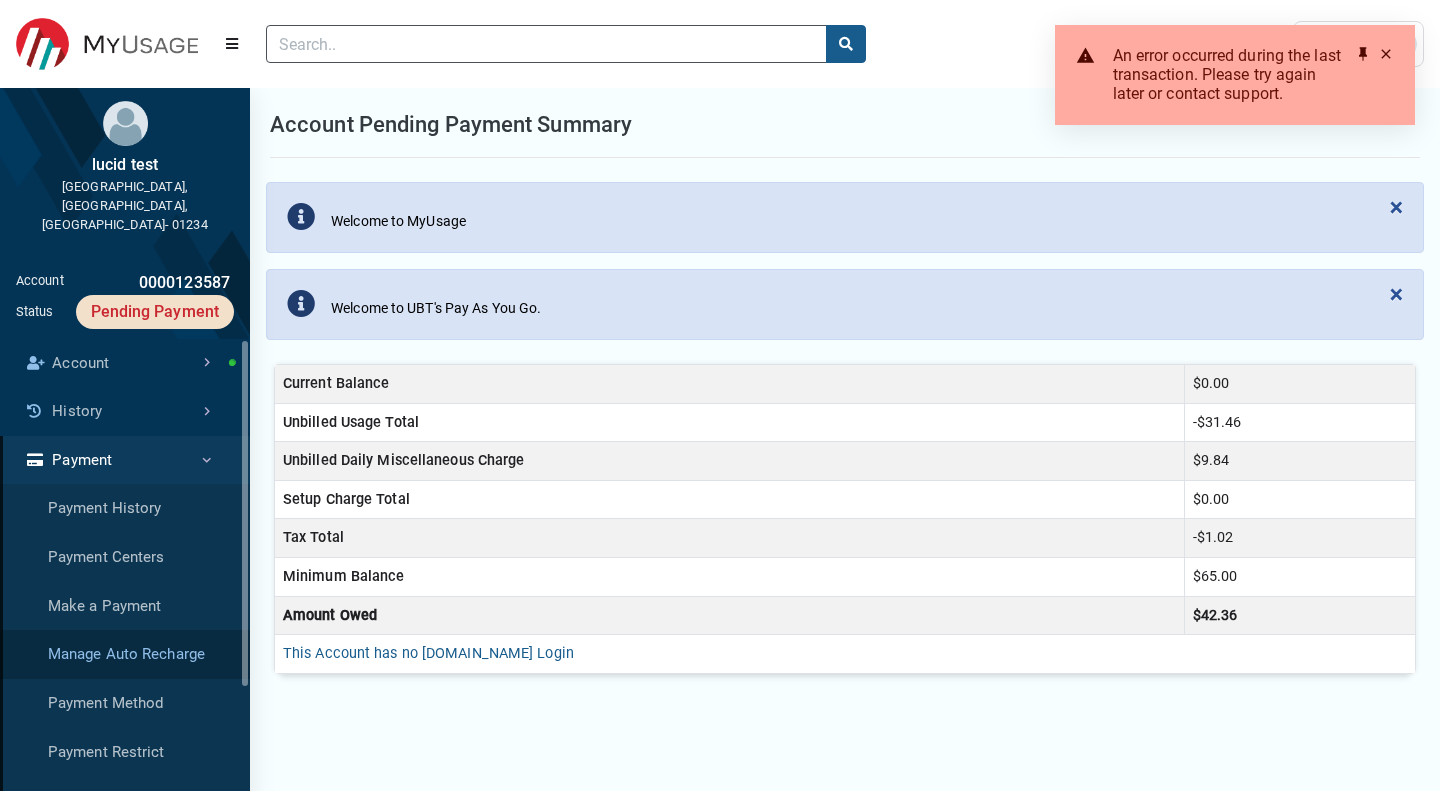 click on "Manage Auto Recharge" at bounding box center [125, 654] 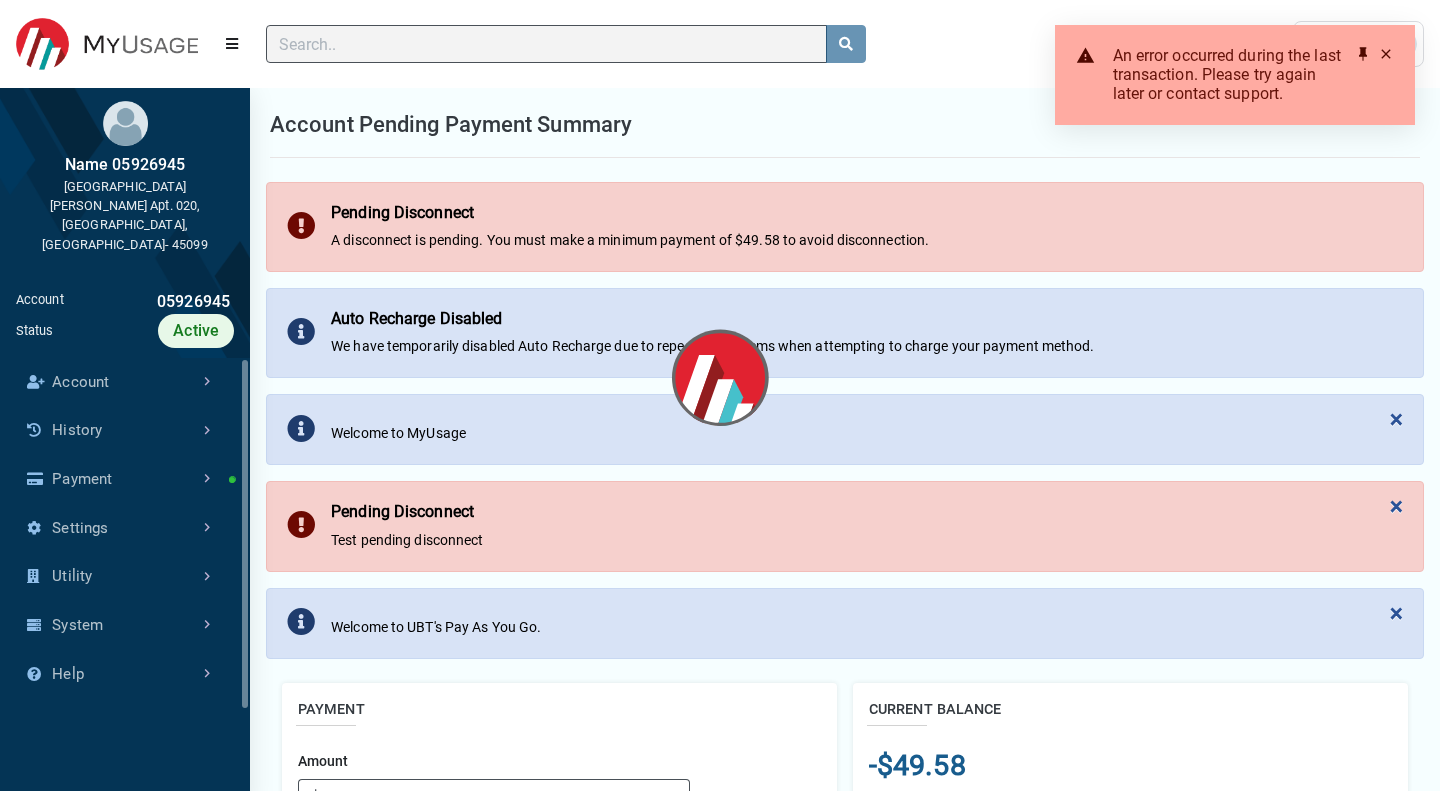 scroll, scrollTop: 9, scrollLeft: 1, axis: both 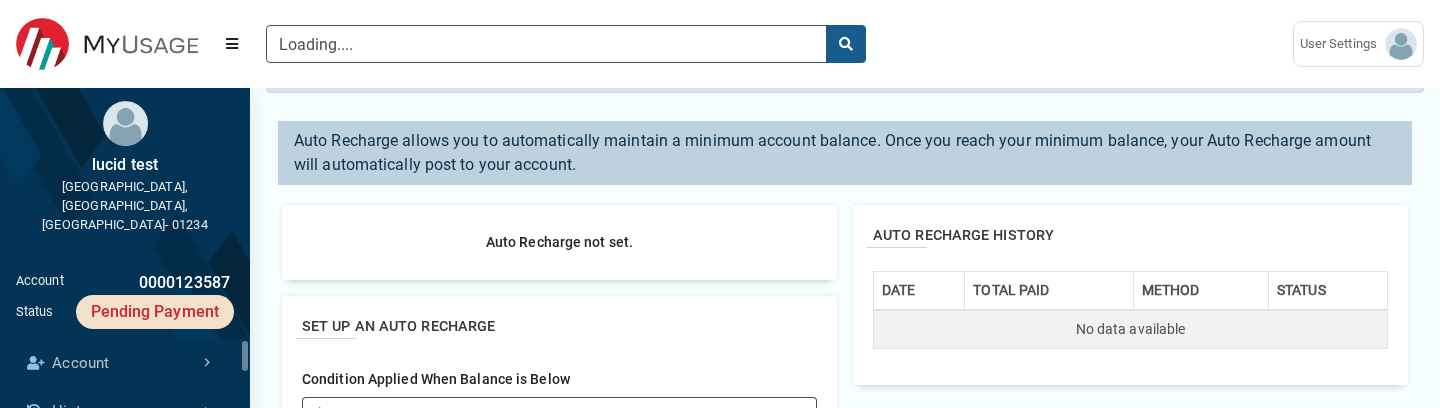 type 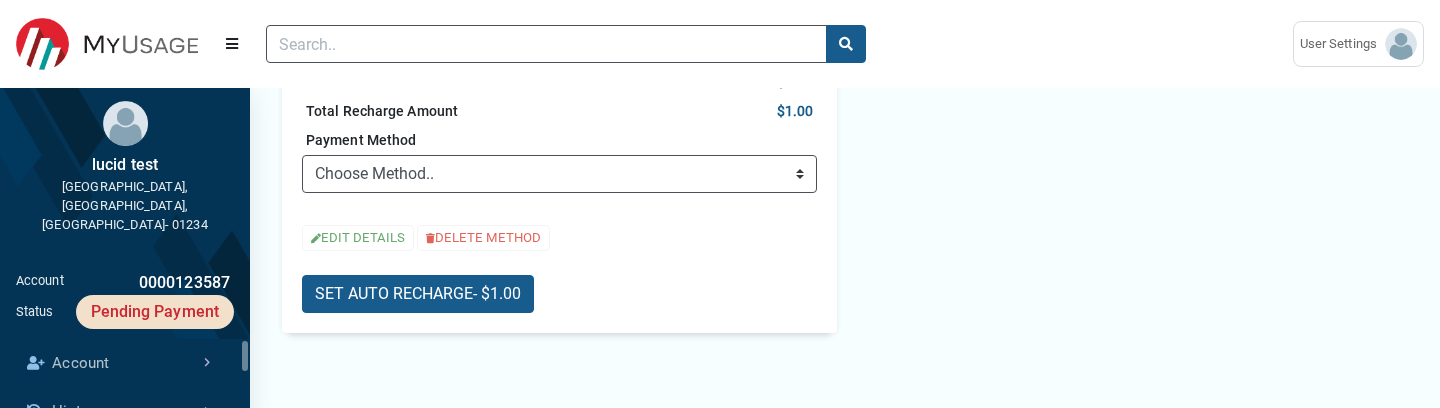 scroll, scrollTop: 724, scrollLeft: 0, axis: vertical 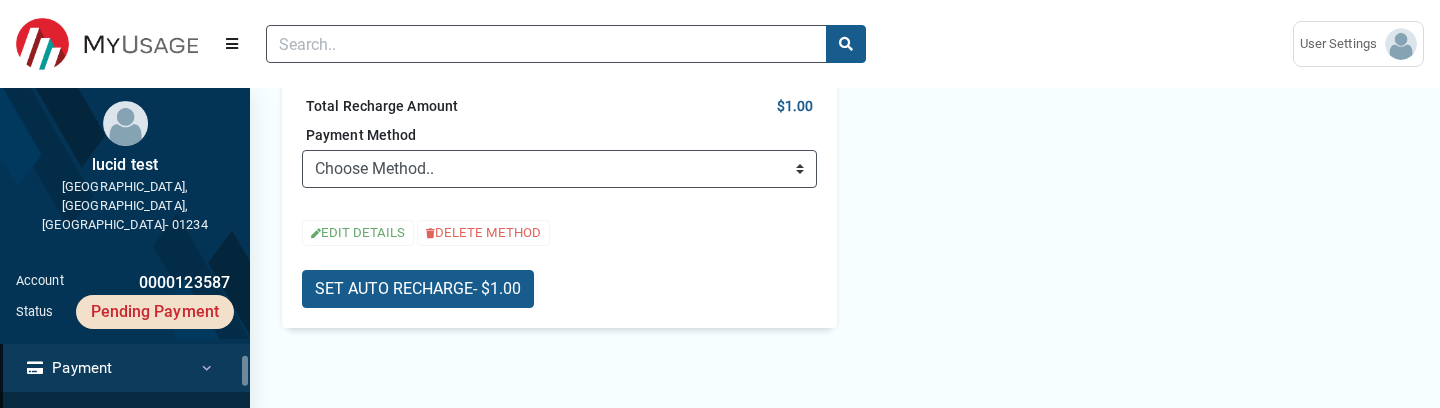 click on "Payment" at bounding box center (125, 368) 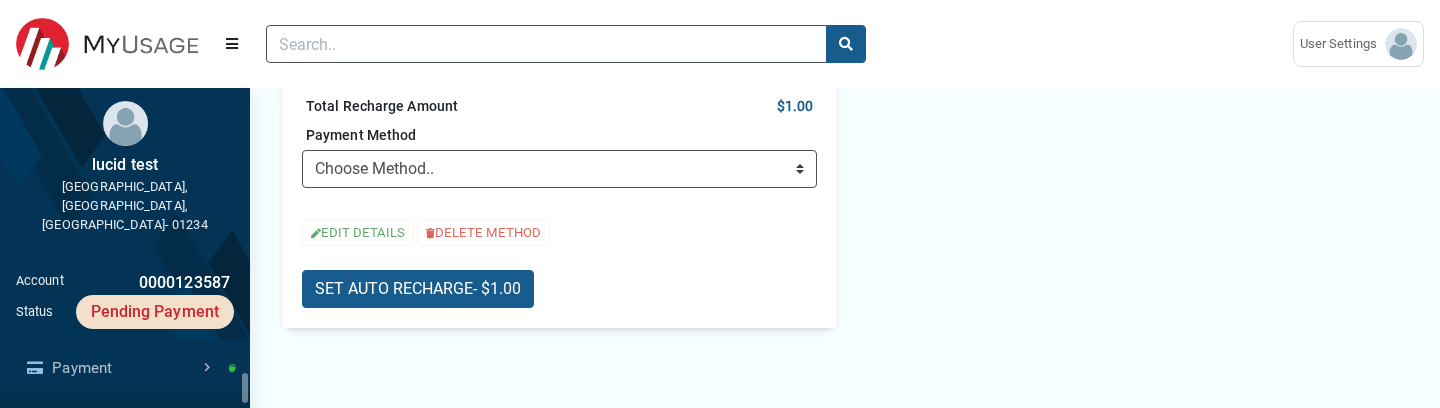 scroll, scrollTop: 114, scrollLeft: 0, axis: vertical 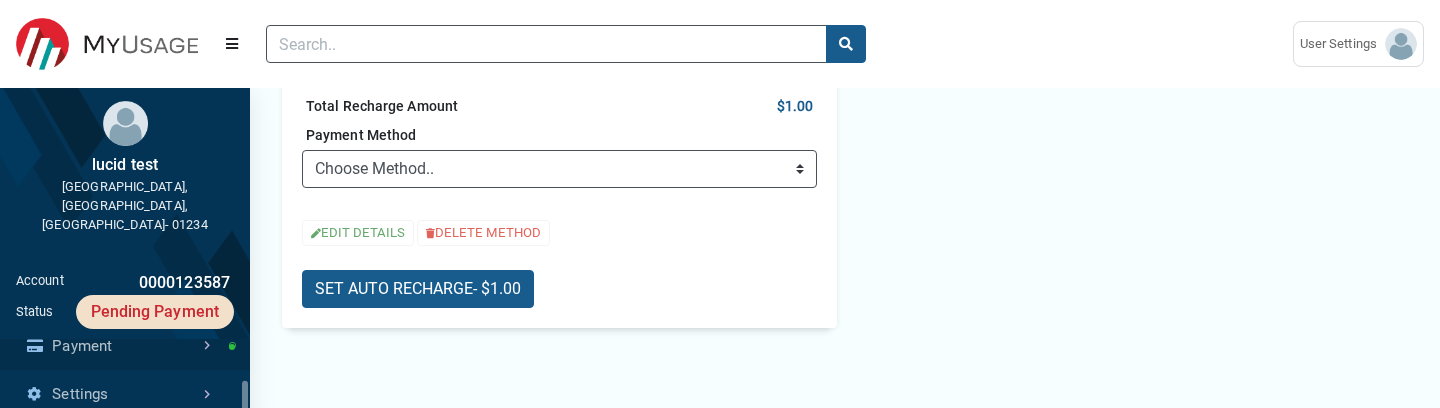 click on "Payment" at bounding box center (125, 346) 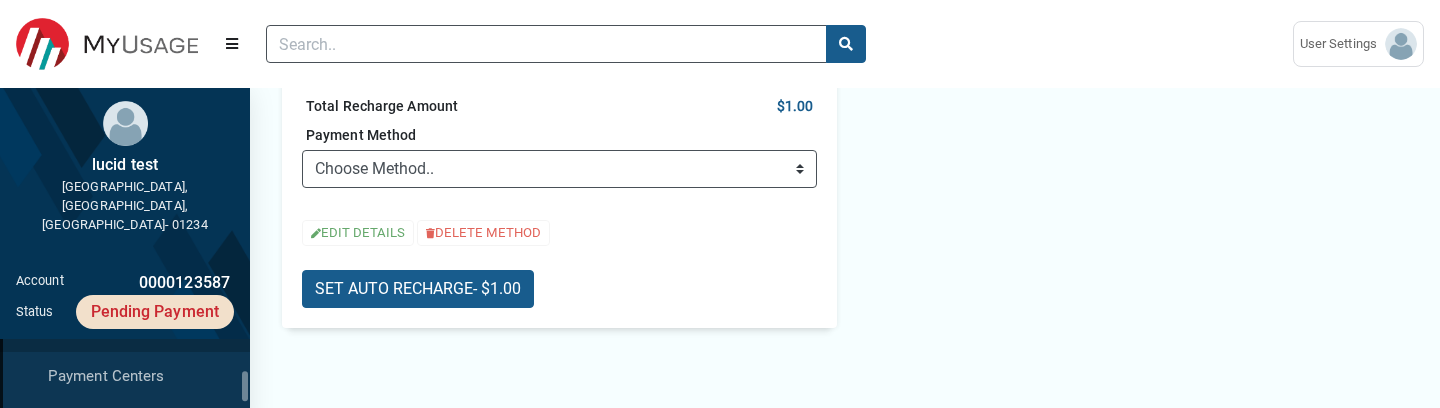 scroll, scrollTop: 189, scrollLeft: 0, axis: vertical 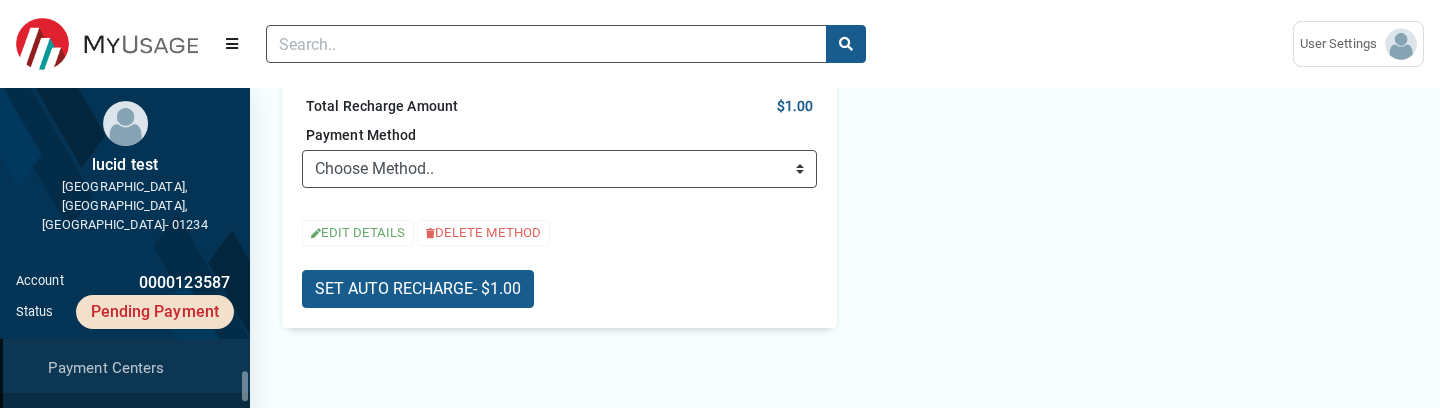 click on "Make a Payment" at bounding box center (125, 417) 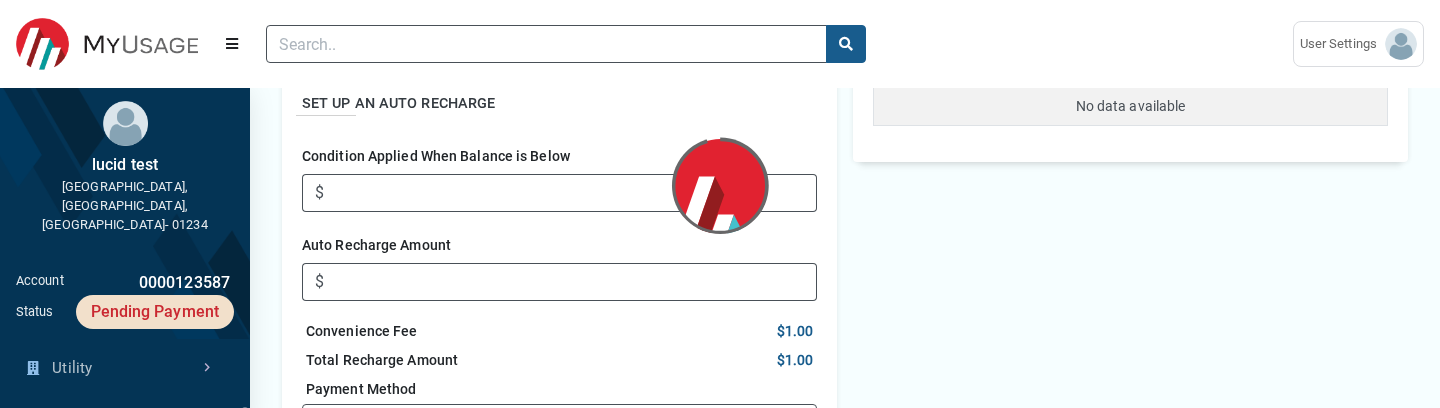 scroll, scrollTop: 0, scrollLeft: 0, axis: both 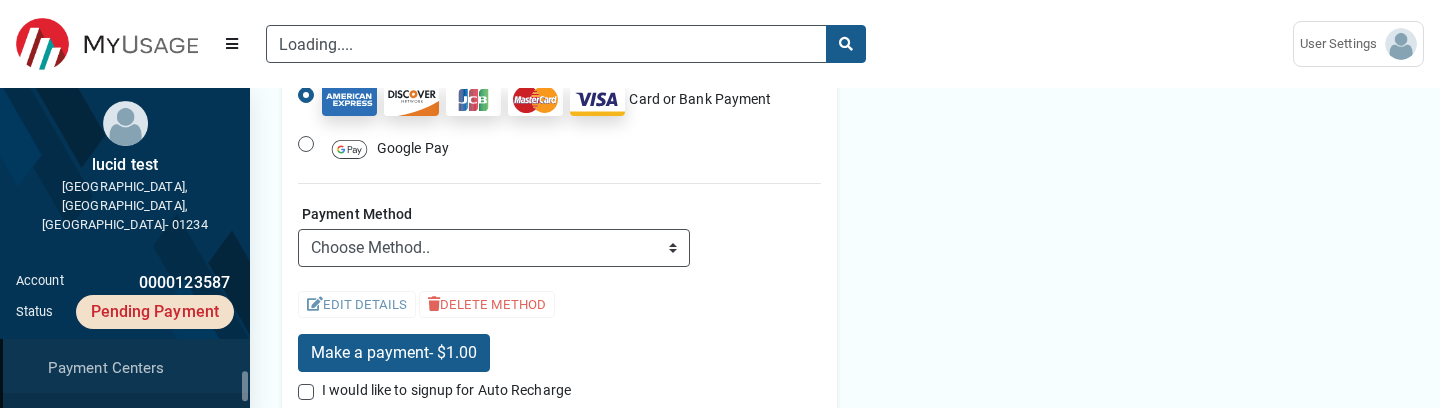 type 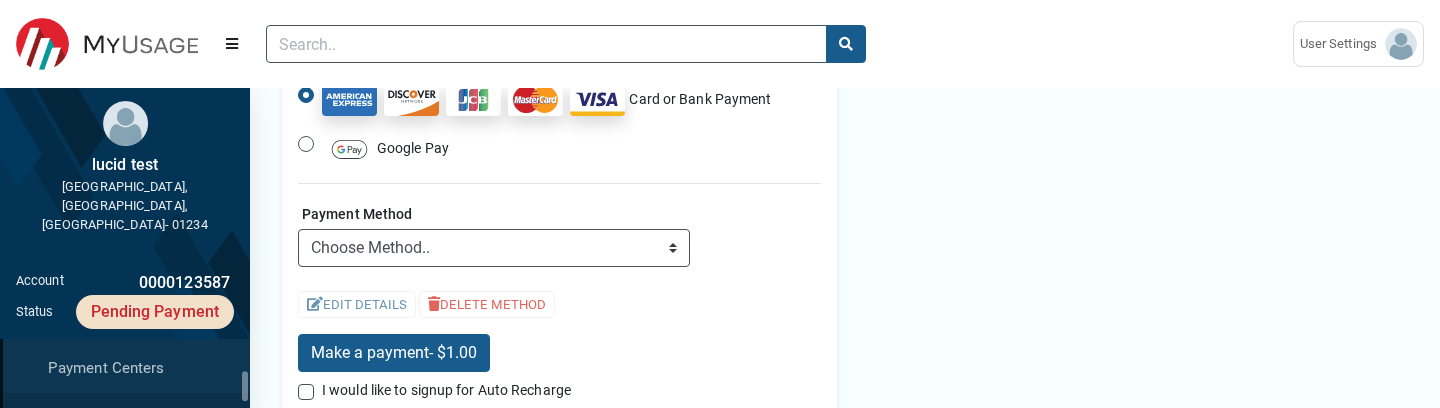 click on "Google Pay" at bounding box center [385, 149] 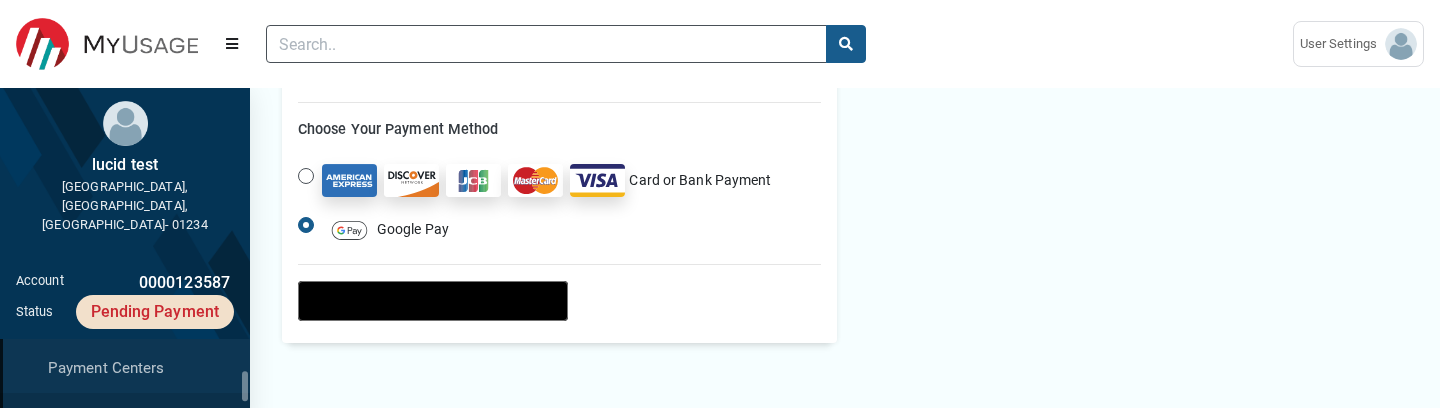 scroll, scrollTop: 490, scrollLeft: 0, axis: vertical 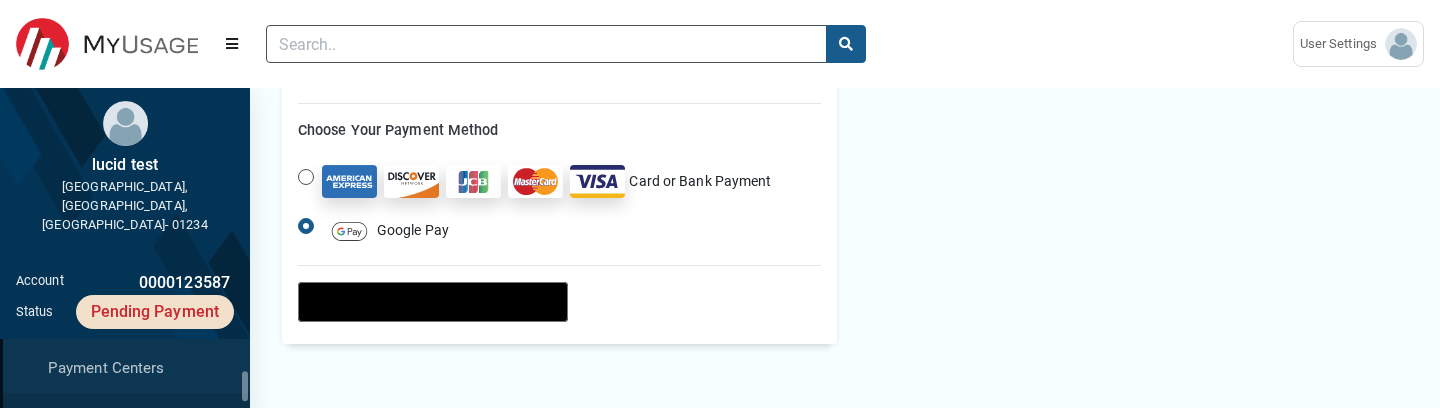 click at bounding box center [349, 231] 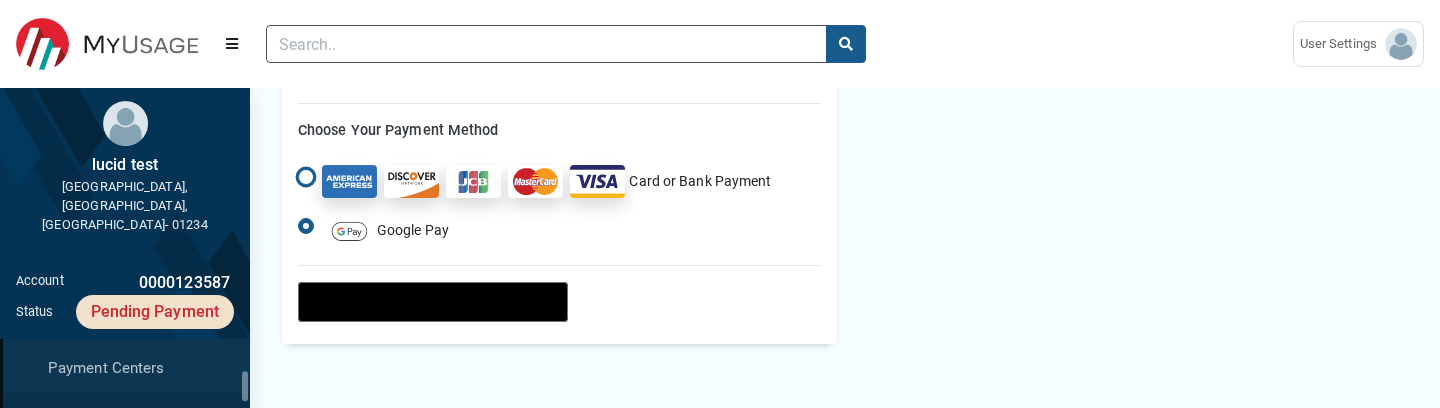 click on "Card or Bank Payment" at bounding box center [306, 175] 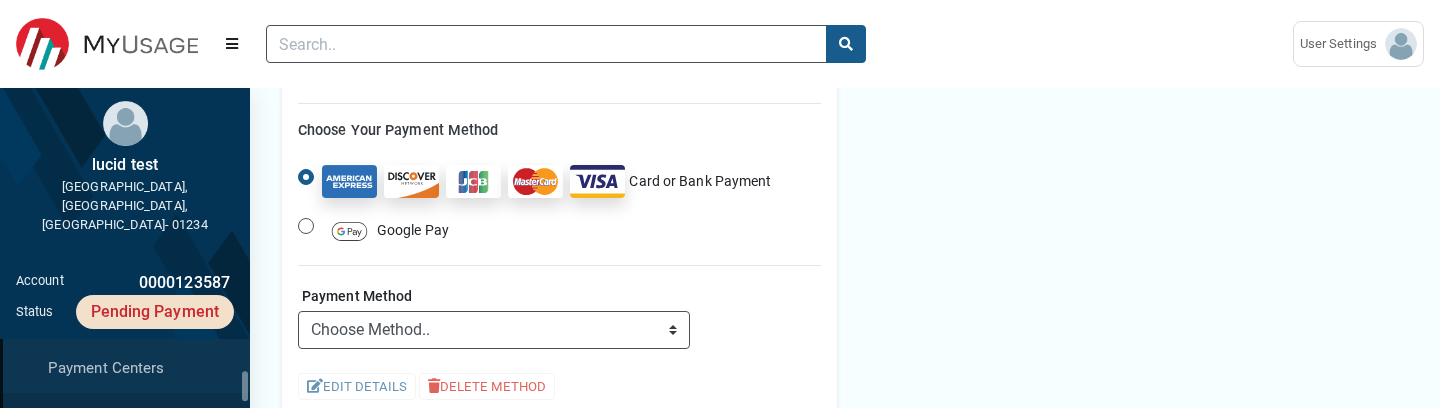click at bounding box center [349, 231] 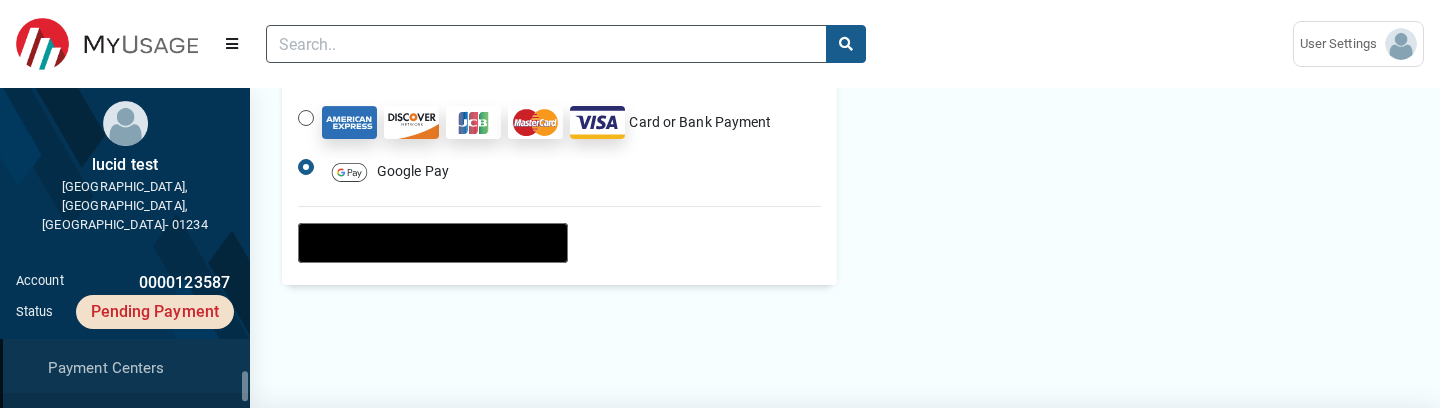 scroll, scrollTop: 559, scrollLeft: 0, axis: vertical 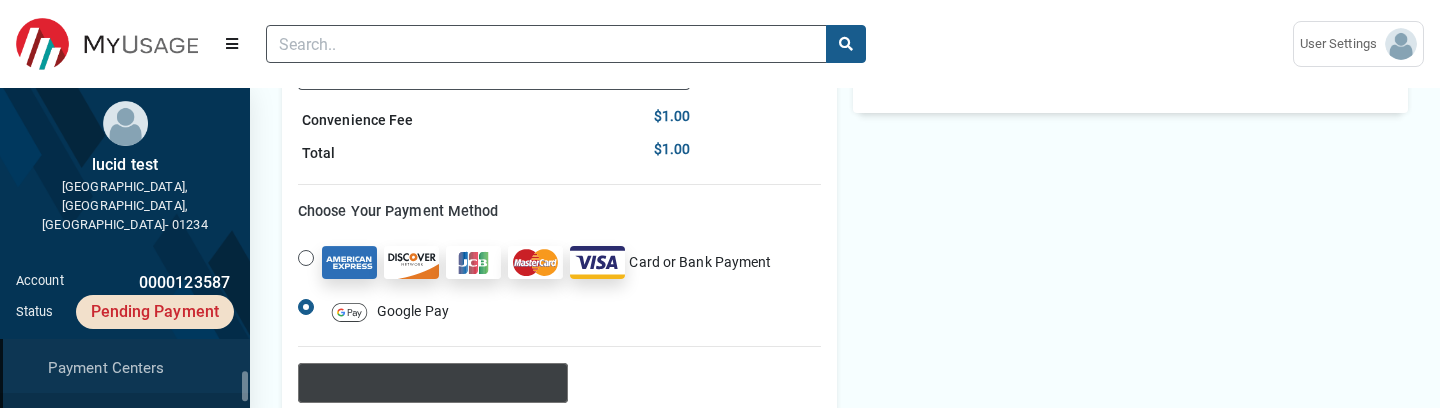 click on "@import url(//[DOMAIN_NAME][URL]) ••••••" at bounding box center [433, 383] 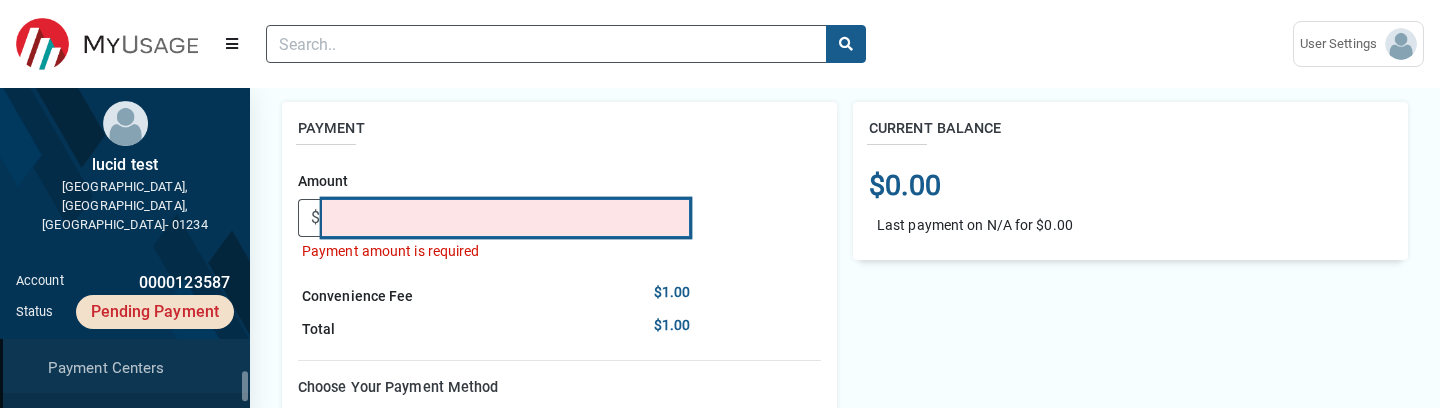 scroll, scrollTop: 247, scrollLeft: 0, axis: vertical 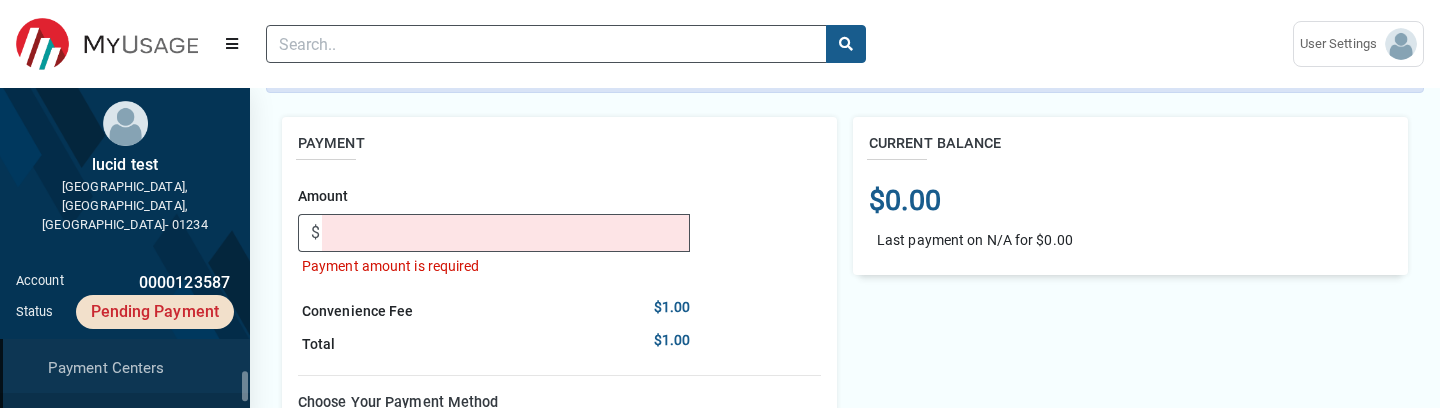 click on "Amount
$
Payment amount is required" at bounding box center [494, 230] 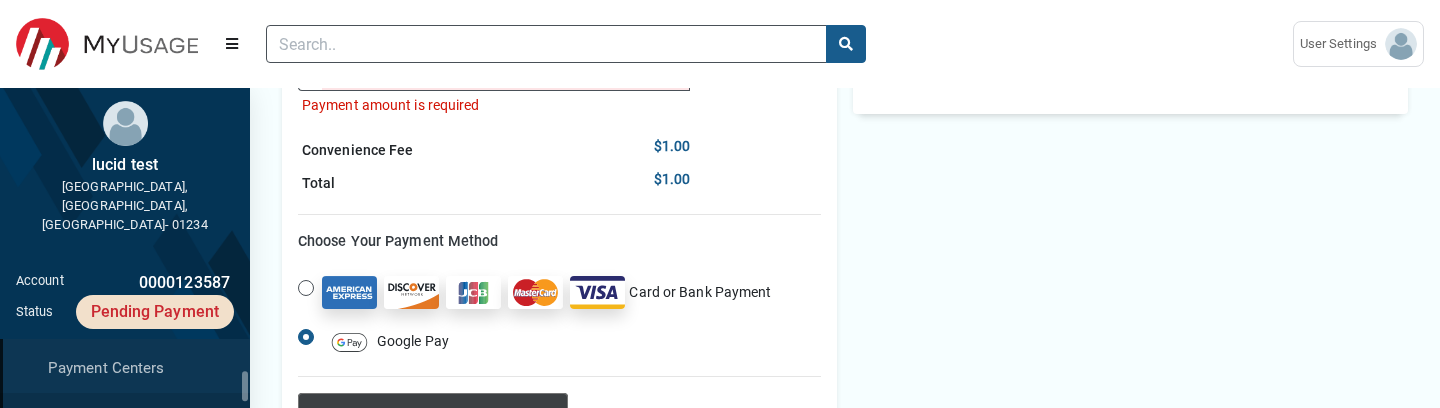 scroll, scrollTop: 498, scrollLeft: 0, axis: vertical 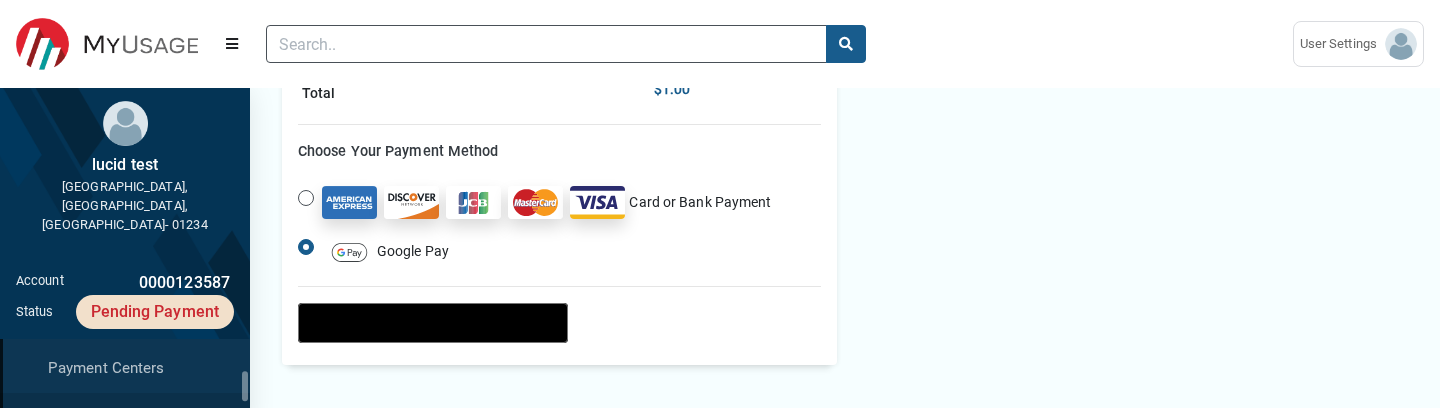 click at bounding box center [475, 202] 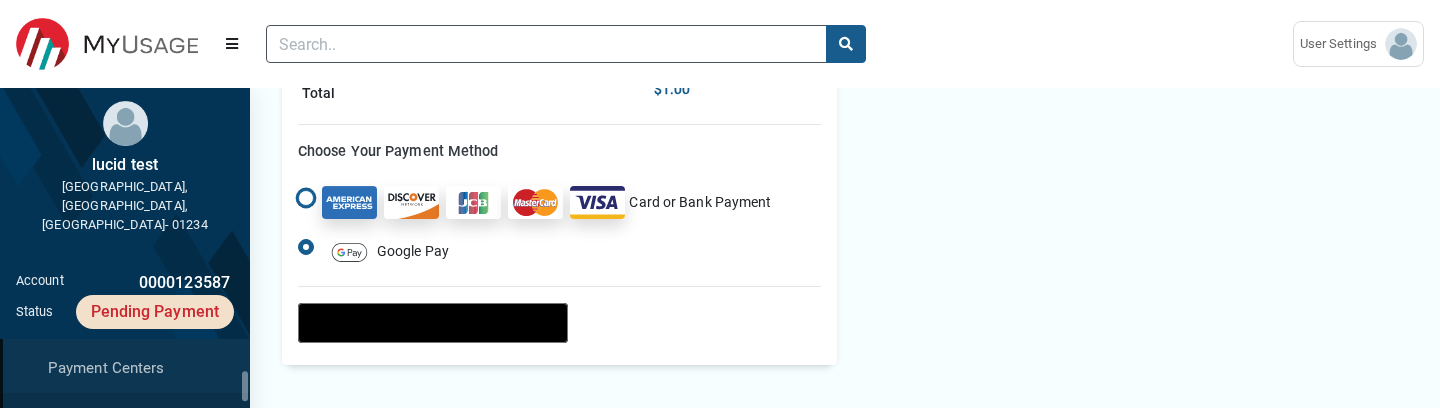 click on "Card or Bank Payment" at bounding box center (306, 196) 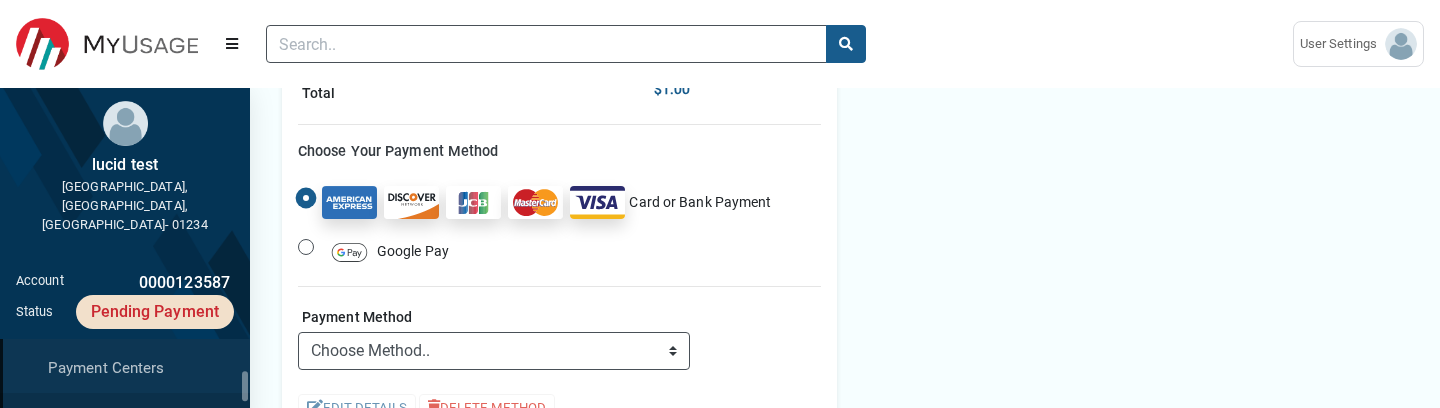 scroll, scrollTop: 563, scrollLeft: 0, axis: vertical 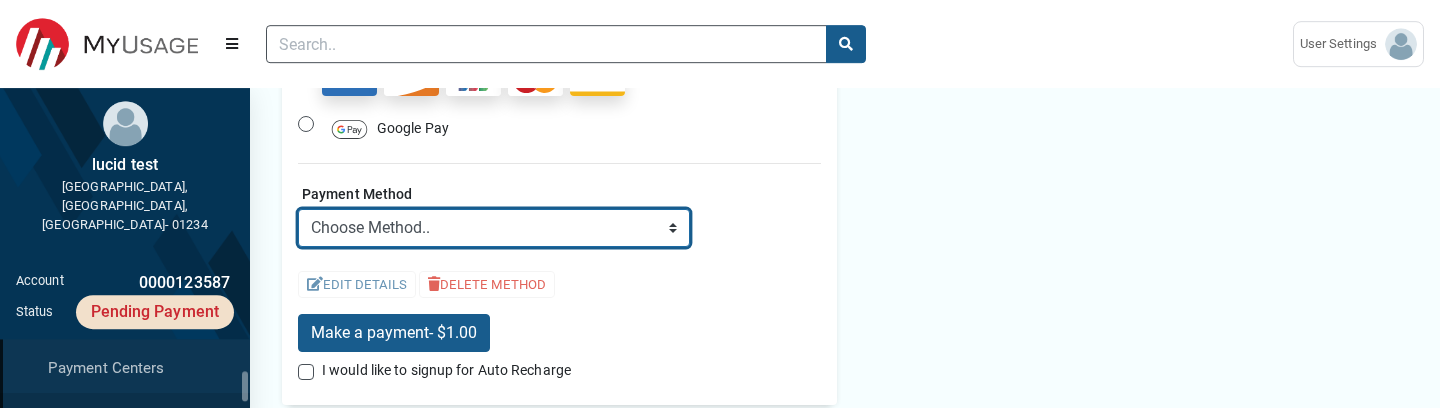select on "credit" 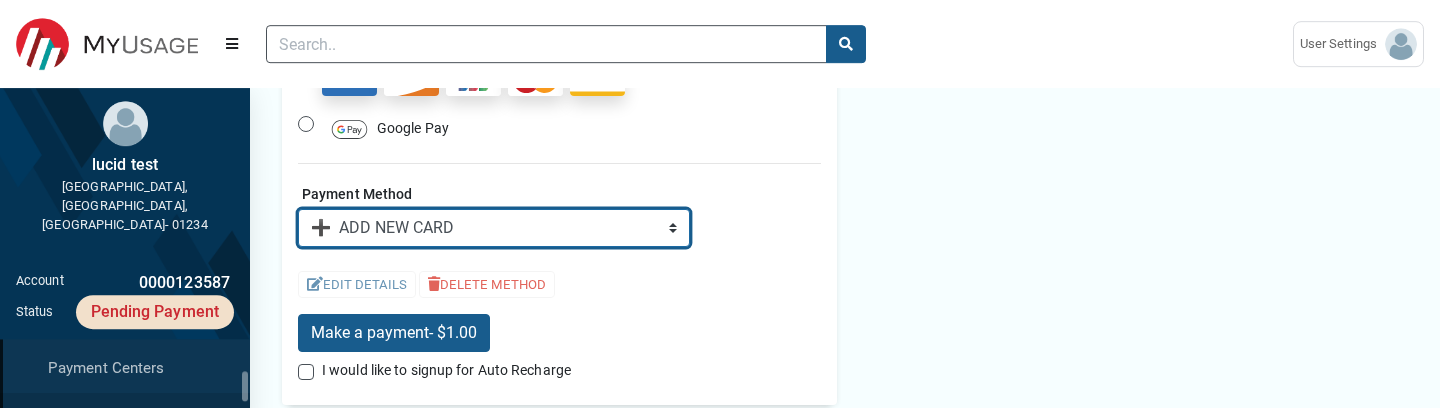 click on "➕  ADD NEW CARD" at bounding box center [0, 0] 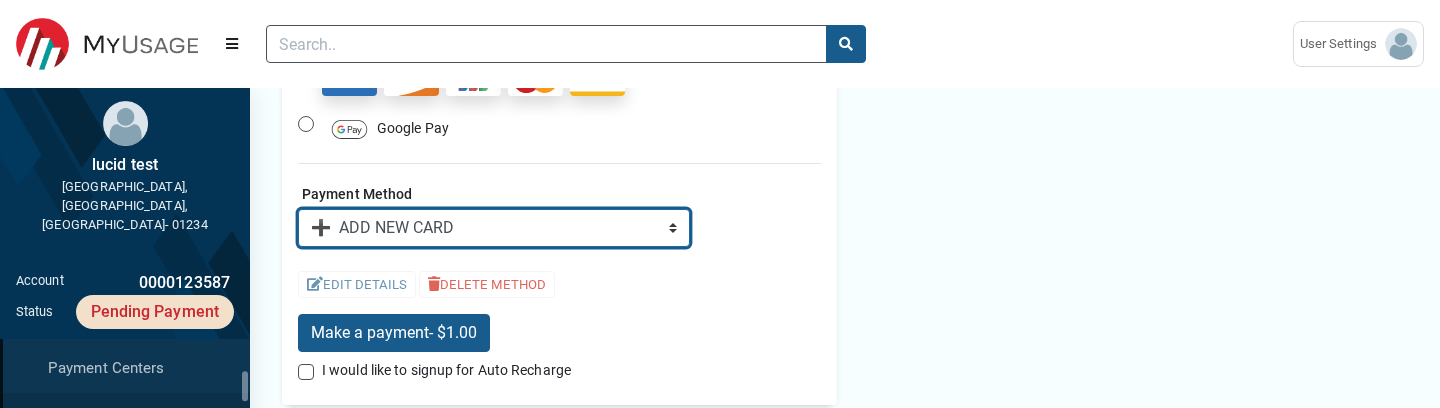 select on "credit" 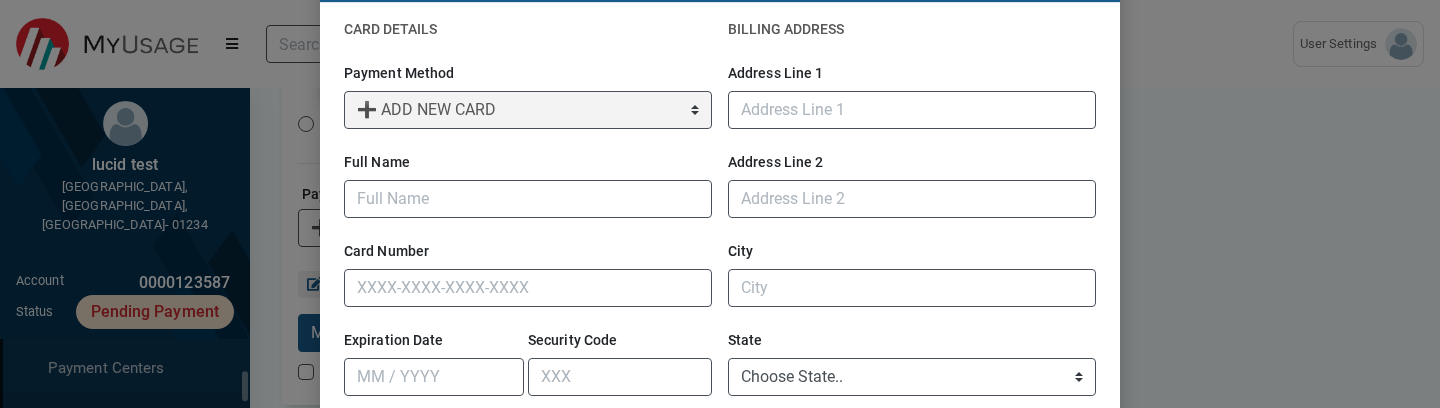 scroll, scrollTop: 158, scrollLeft: 0, axis: vertical 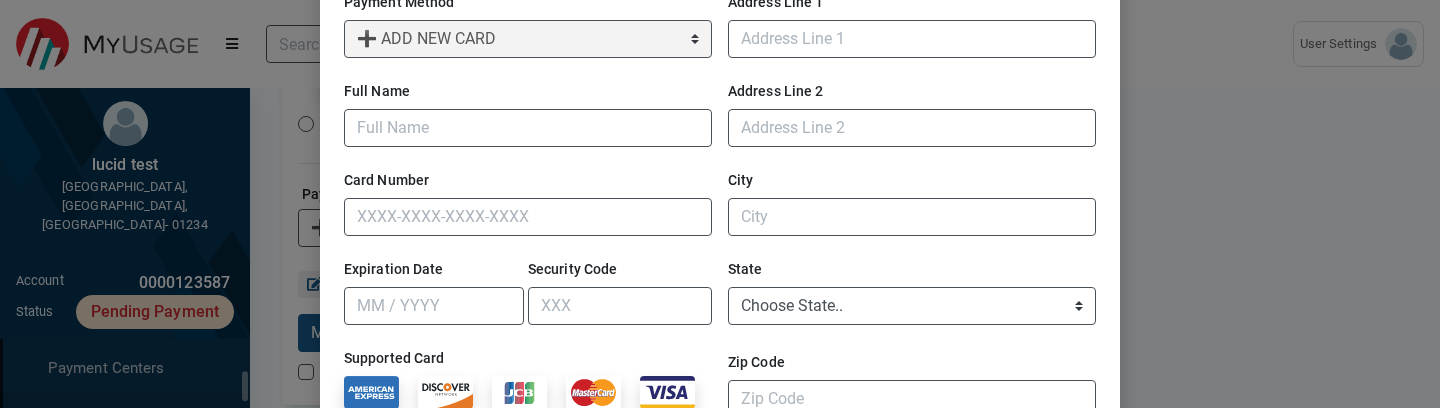 click on "CARD DETAILS
Payment Method
Choose Method..
➕ ADD NEW CARD
➕ ADD NEW SAVINGS ACCOUNT
➕ ADD NEW CHECKING ACCOUNT
➕ ADD NEW COMMERCIAL CHECKING ACCOUNT
Full Name
First Name
Last Name
Card Number
Expiration Date
Security Code
e l o visa MasterCard Maestro discover ••• •••• •••• •••• •••• Full Name ••/•• •••
Routing Number
Account Number
Confirm Account Number" at bounding box center (528, 199) 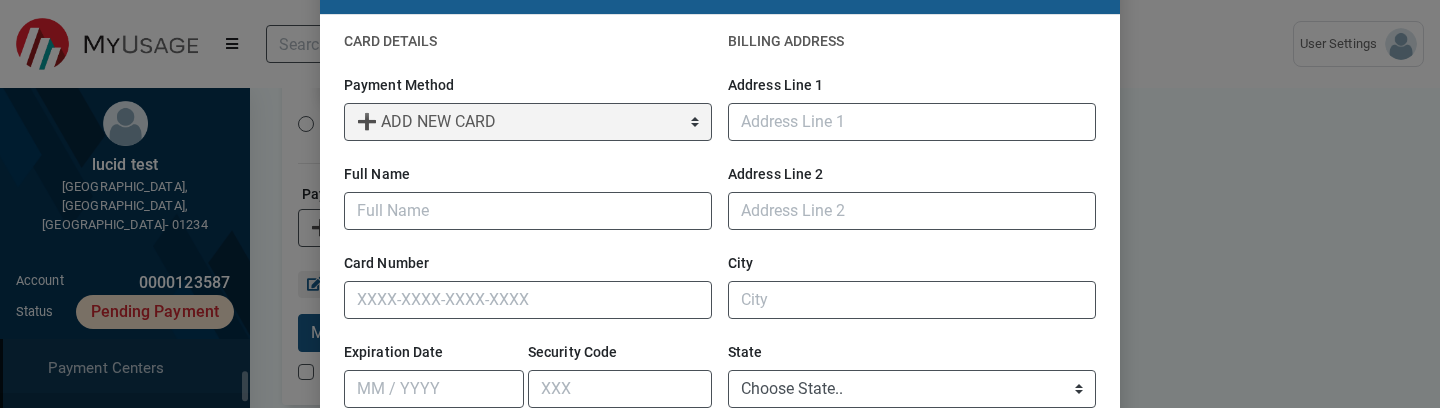 scroll, scrollTop: 64, scrollLeft: 0, axis: vertical 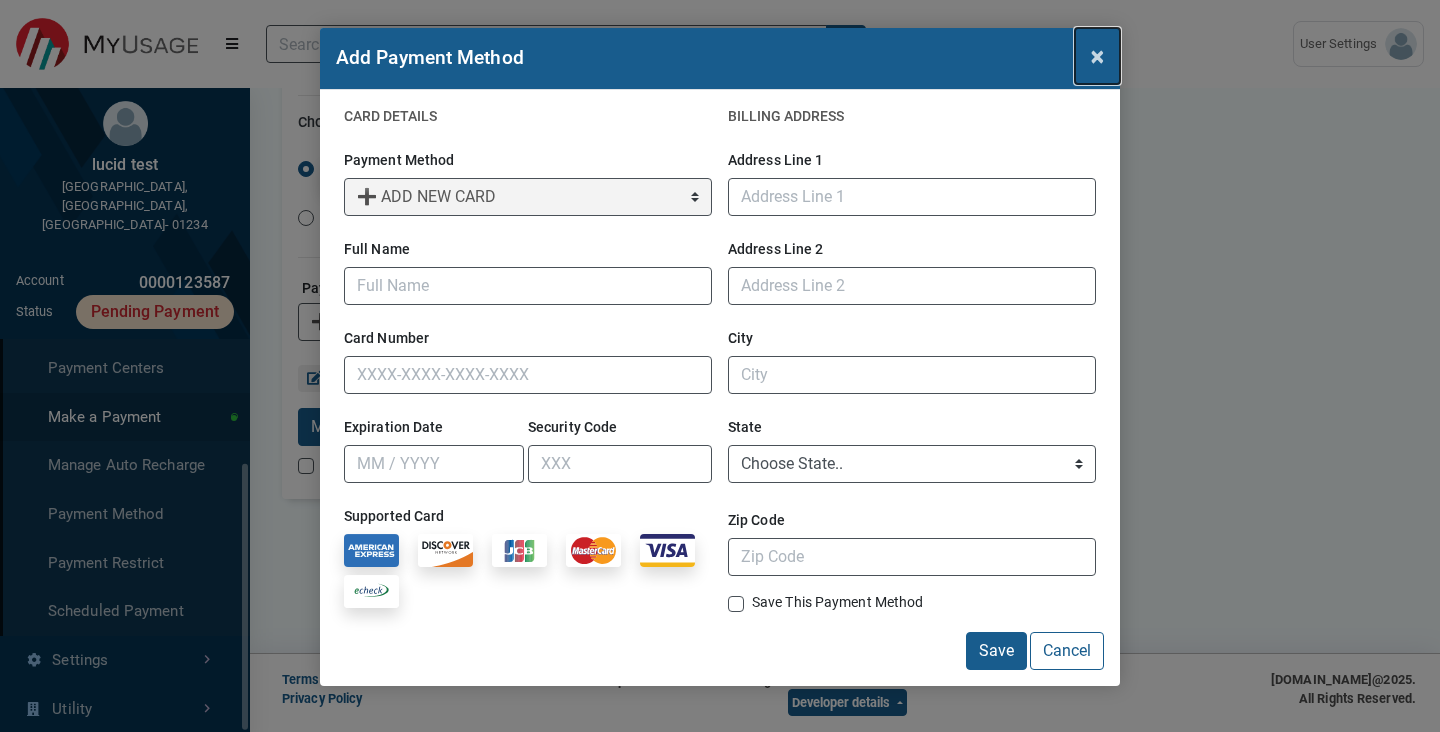 click on "×" at bounding box center (1097, 56) 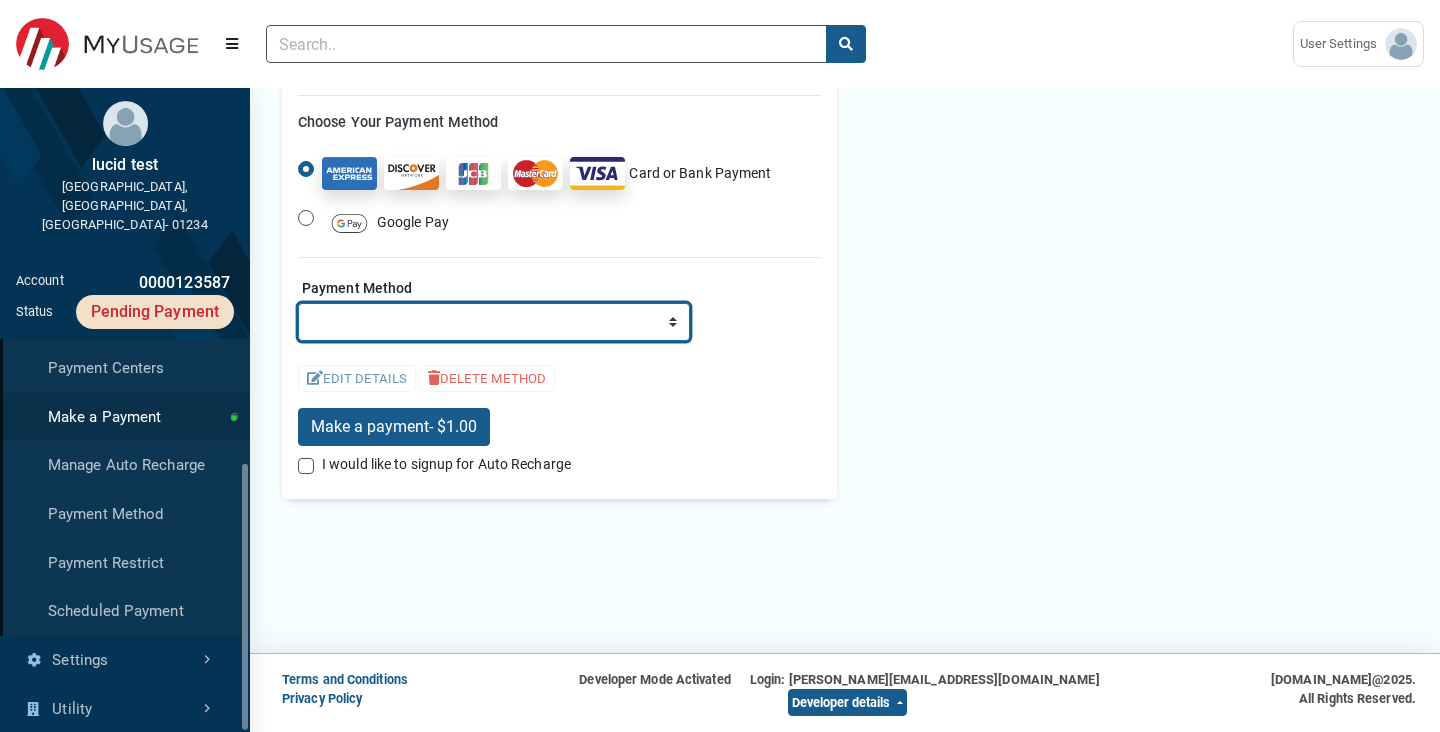 click on "Choose Method..
➕  ADD NEW CARD
➕  ADD NEW SAVINGS ACCOUNT
➕  ADD NEW CHECKING ACCOUNT
➕  ADD NEW COMMERCIAL CHECKING ACCOUNT" at bounding box center (494, 322) 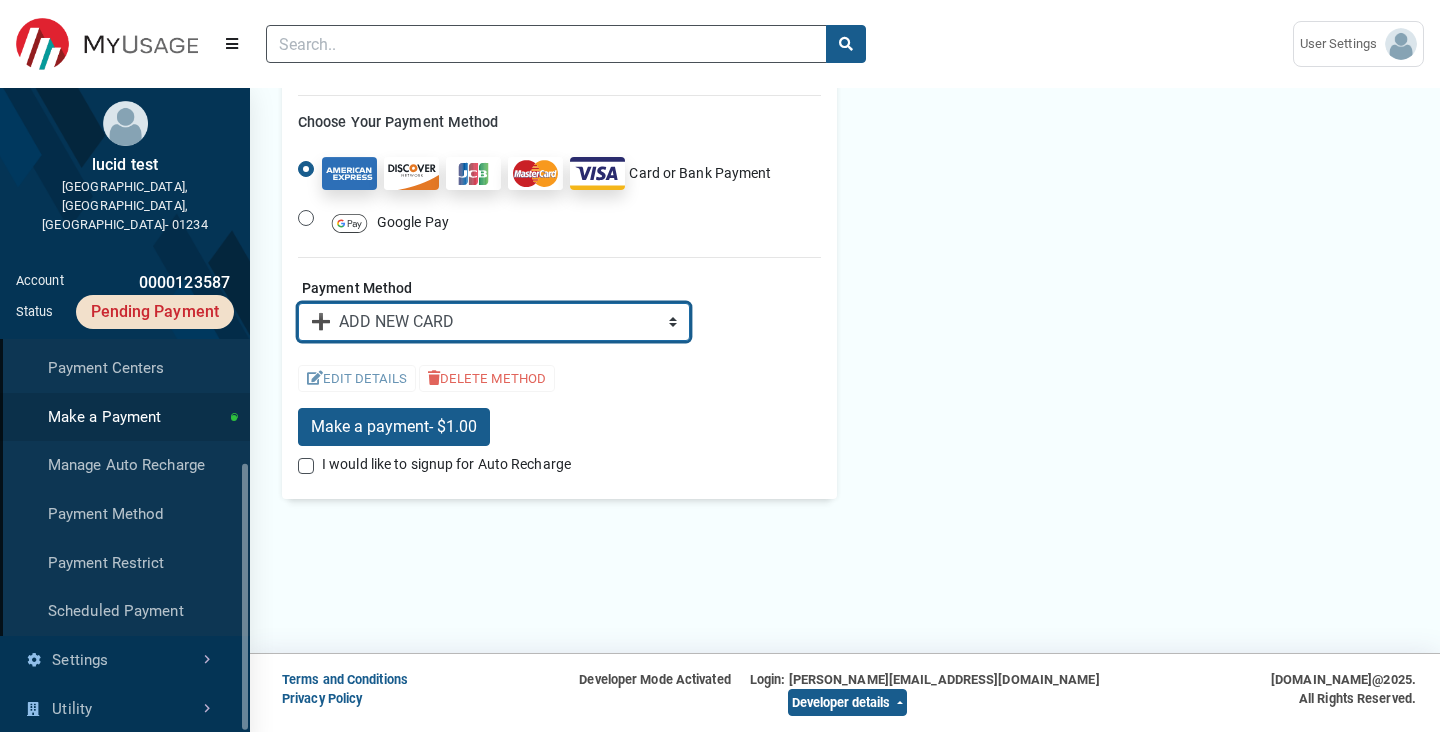 click on "➕  ADD NEW CARD" at bounding box center [0, 0] 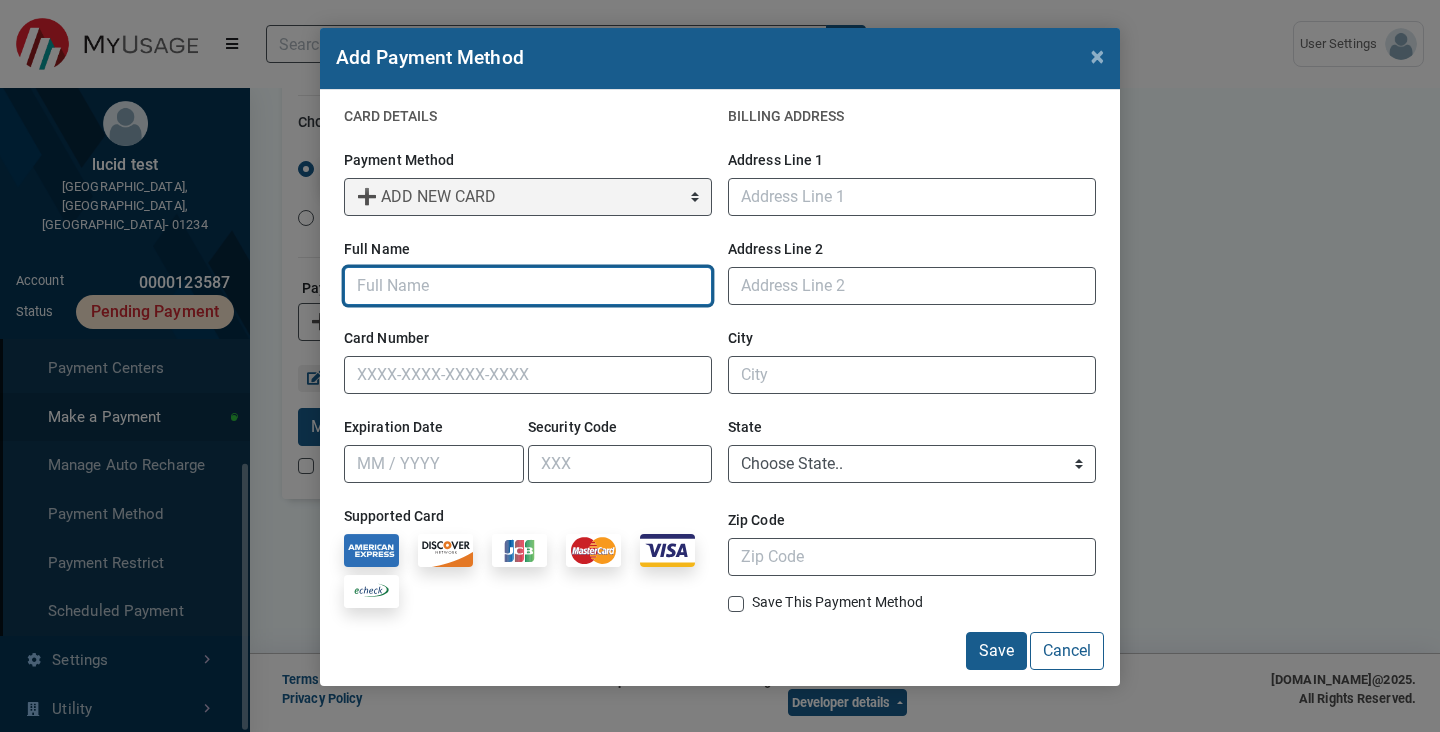 click on "Full Name" at bounding box center (528, 286) 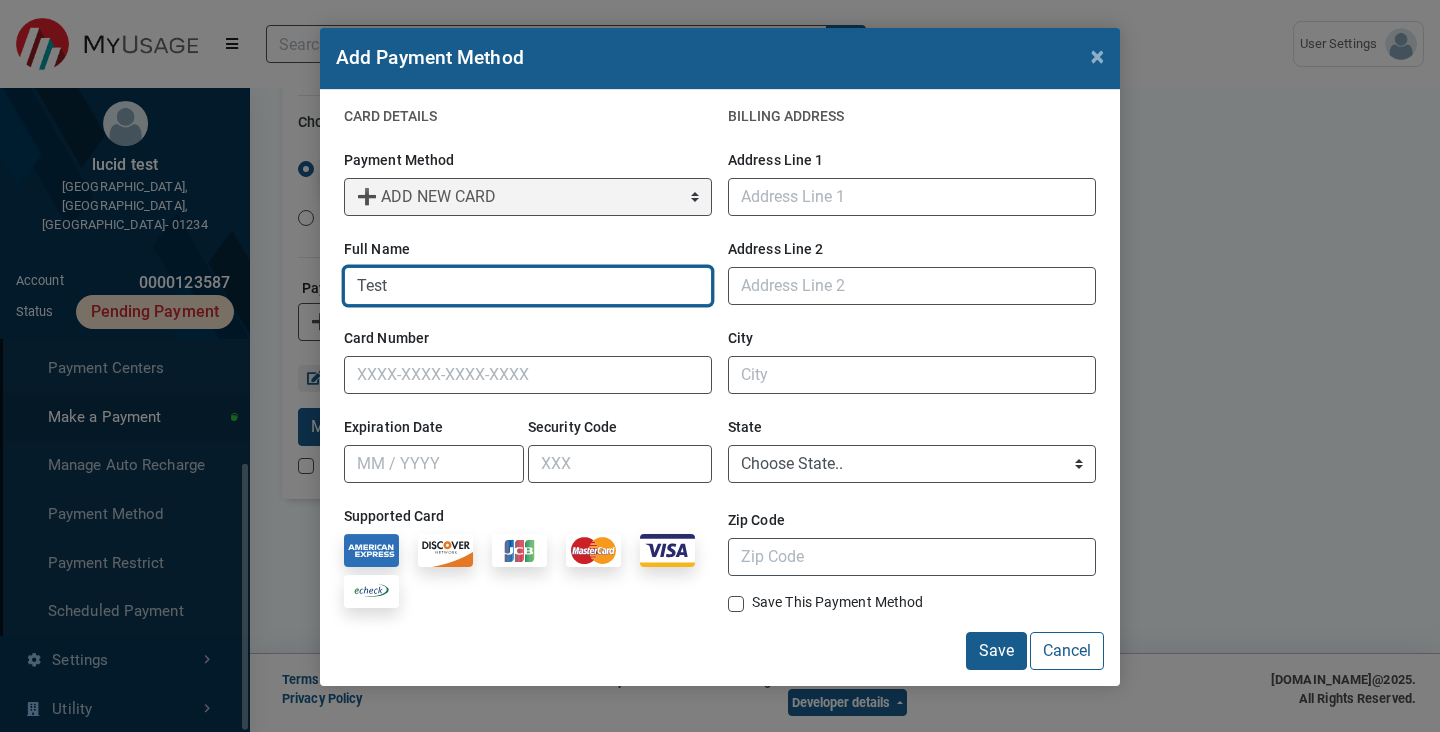 type on "Test" 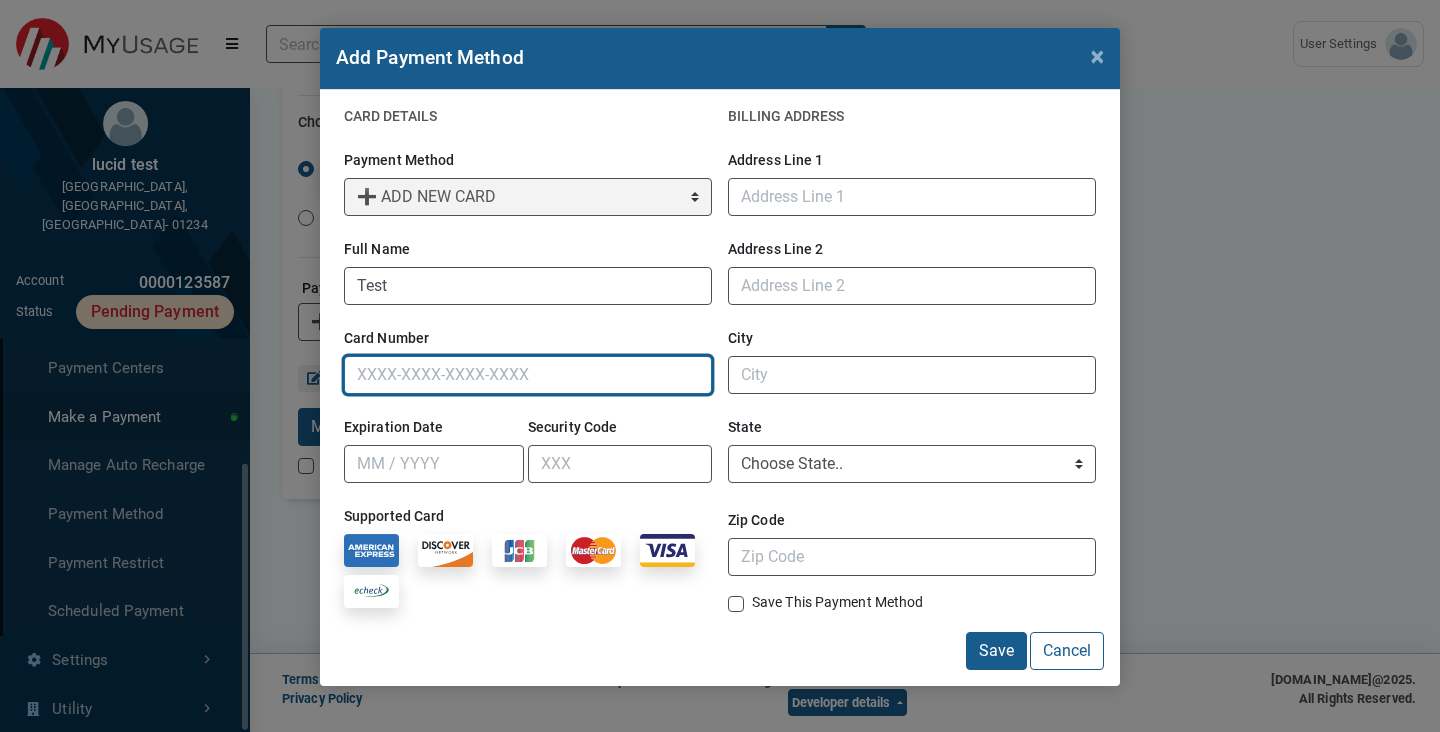 click on "Card Number" at bounding box center [528, 375] 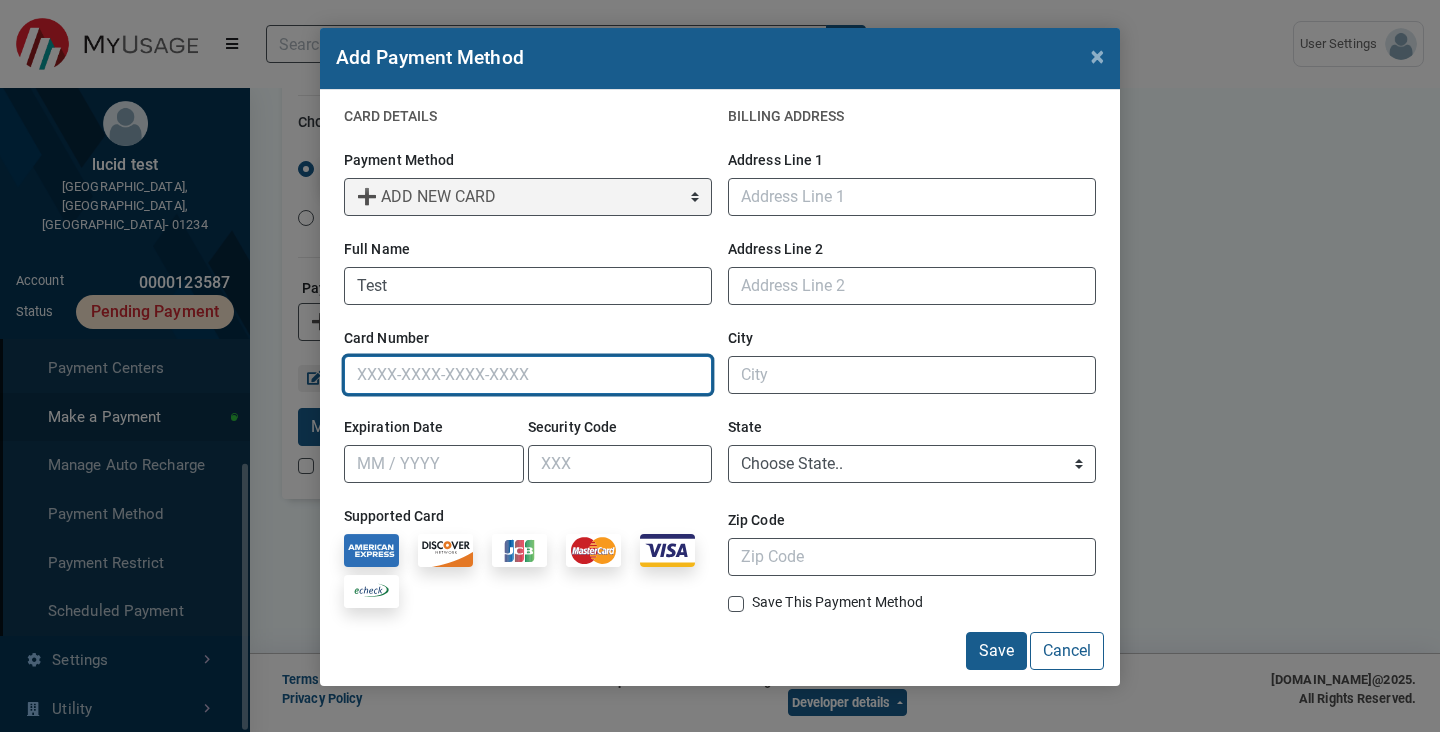 click on "Card Number" at bounding box center [528, 375] 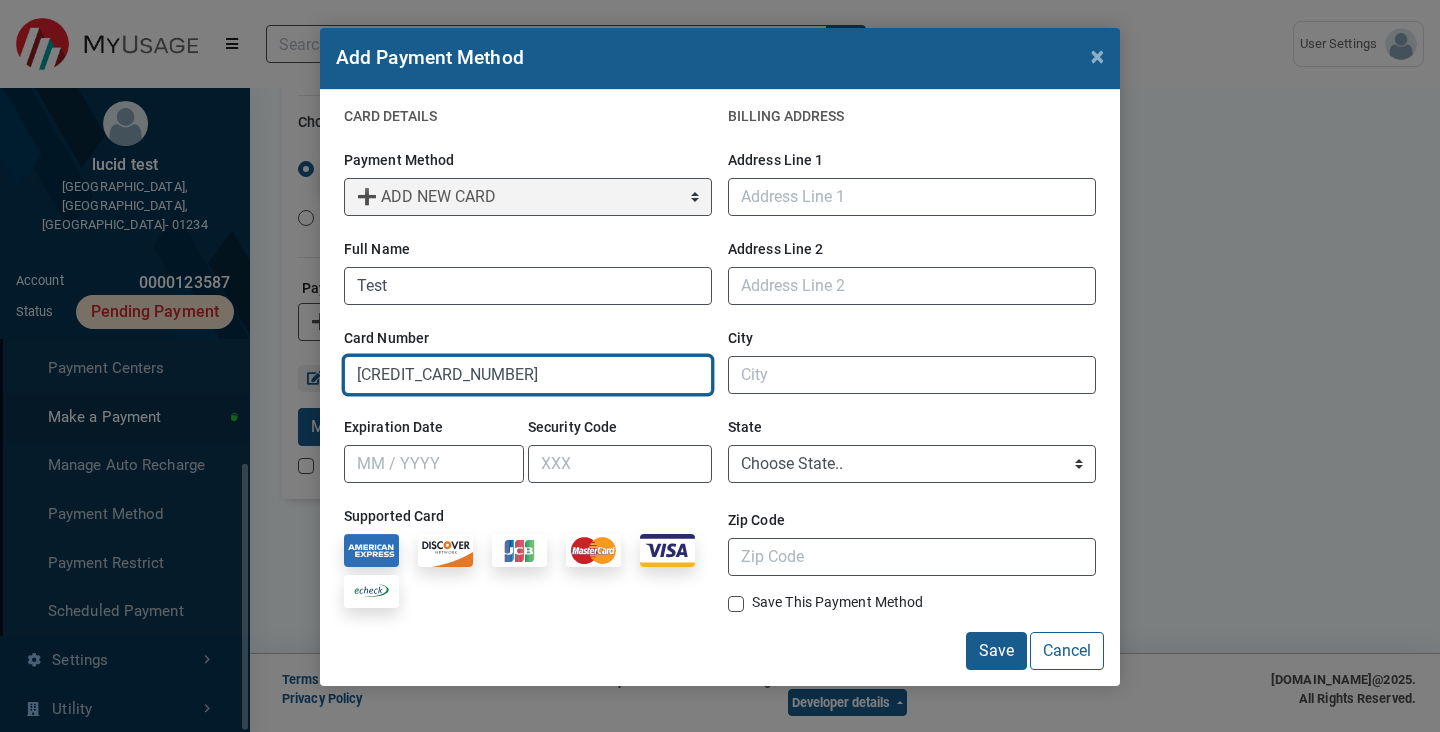 type on "[CREDIT_CARD_NUMBER]" 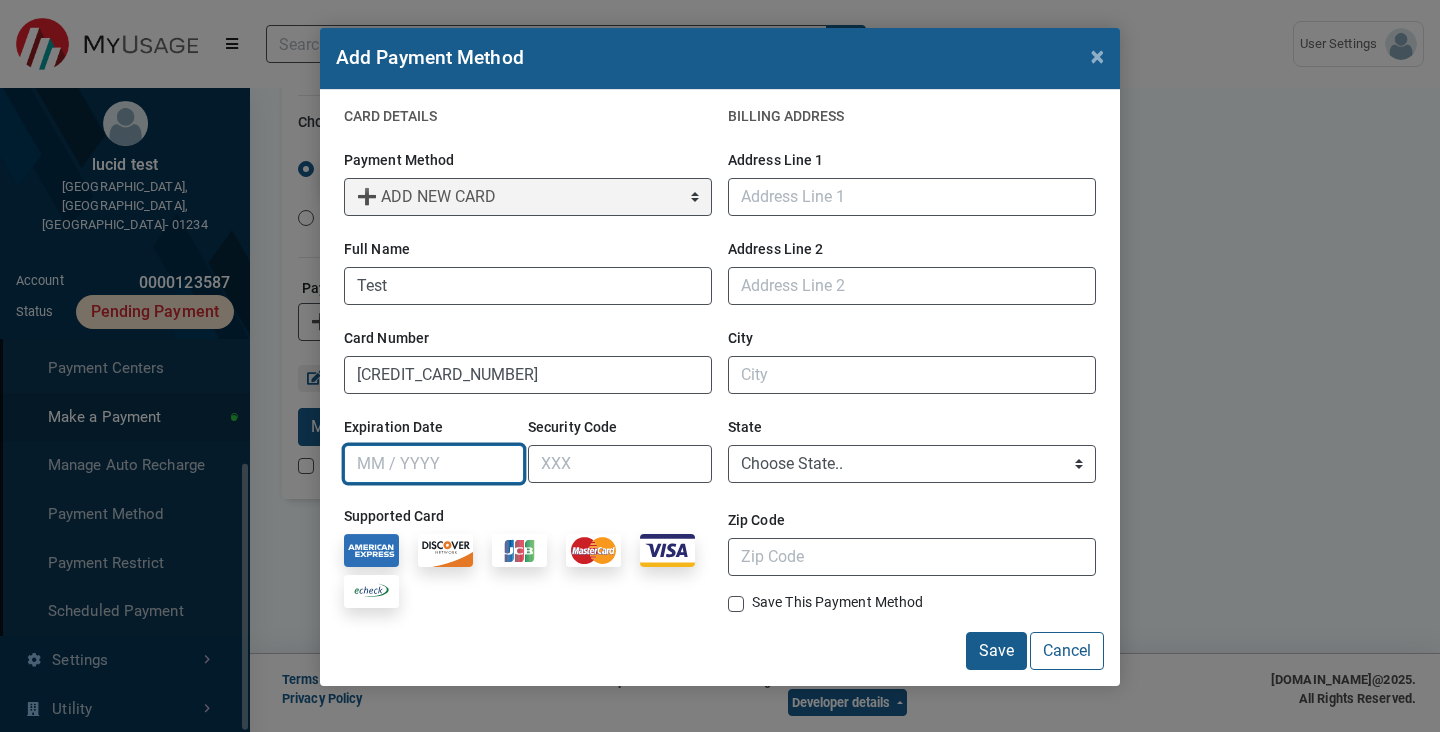 click on "Expiration Date" at bounding box center (434, 464) 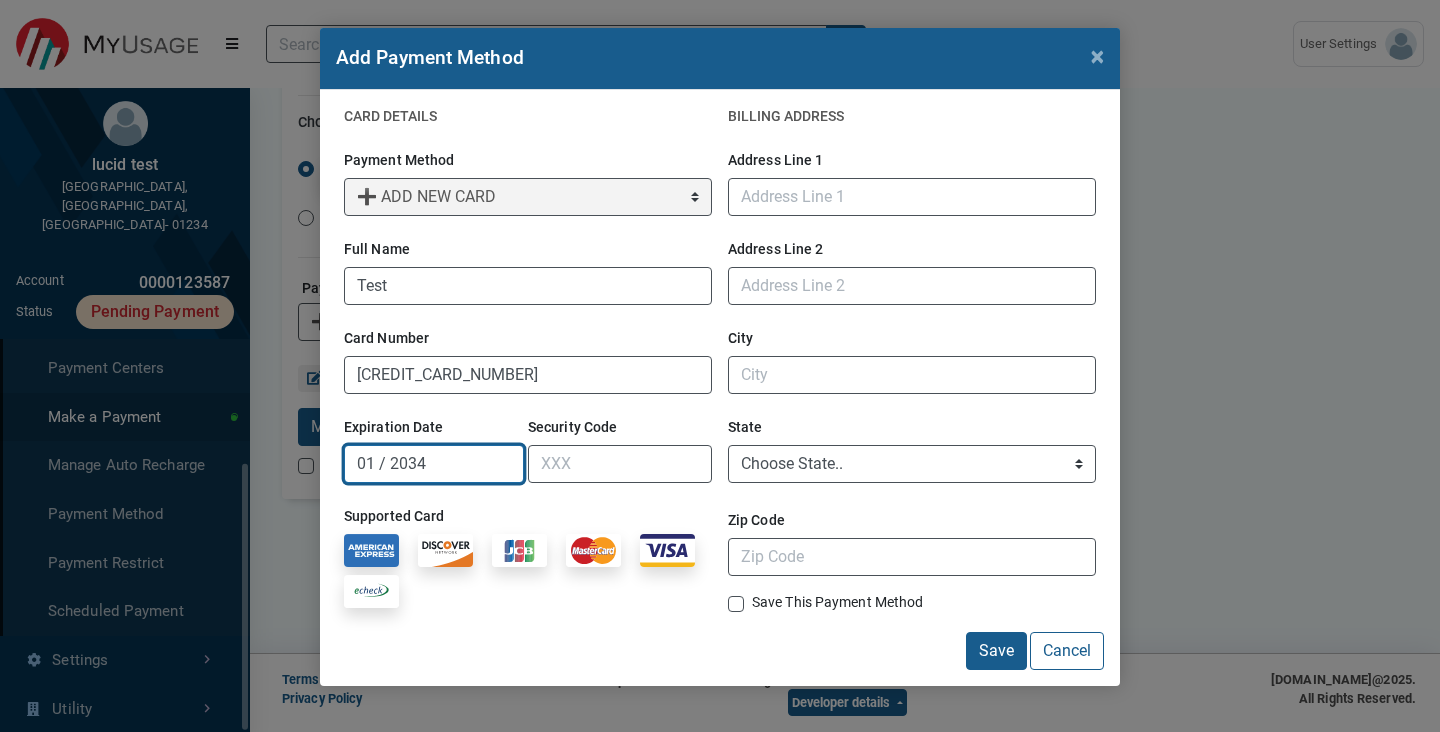 type on "01 / 2034" 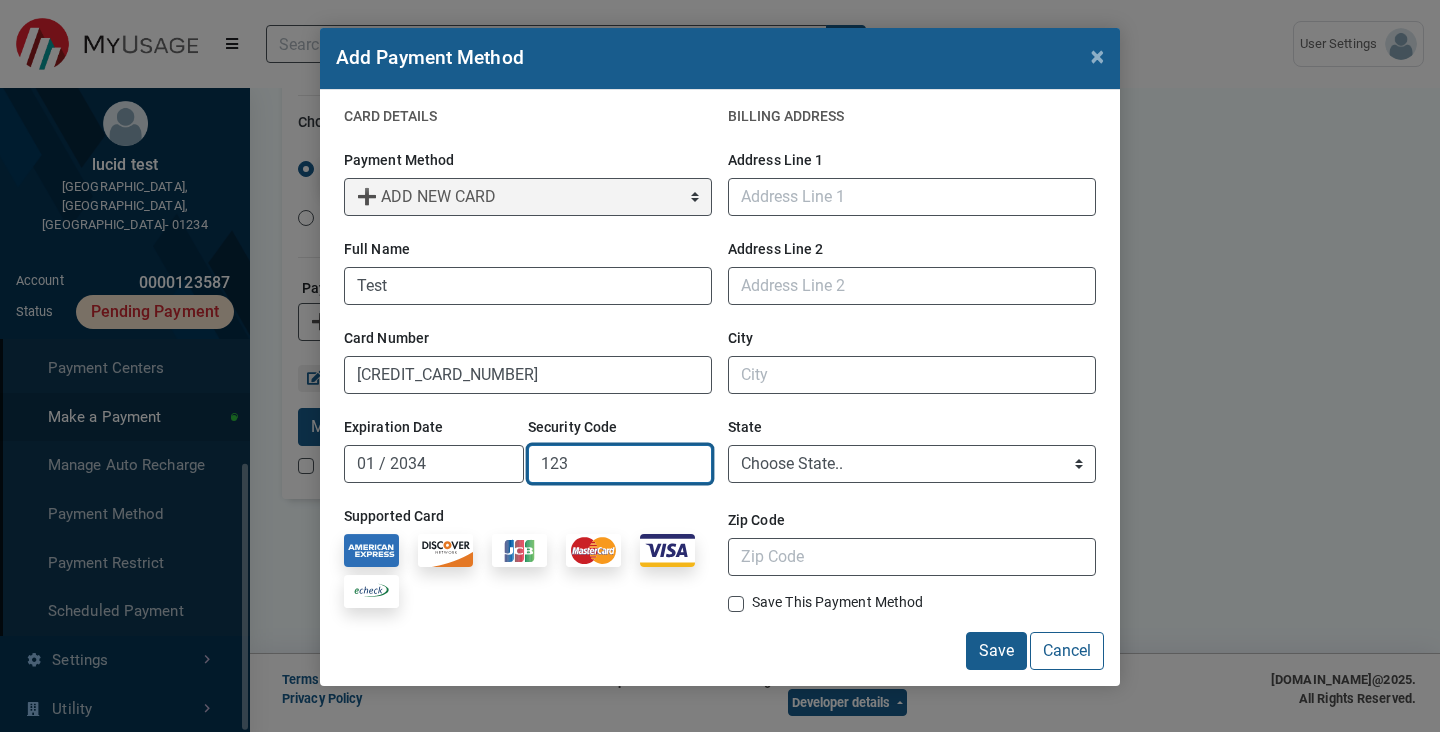 type on "123" 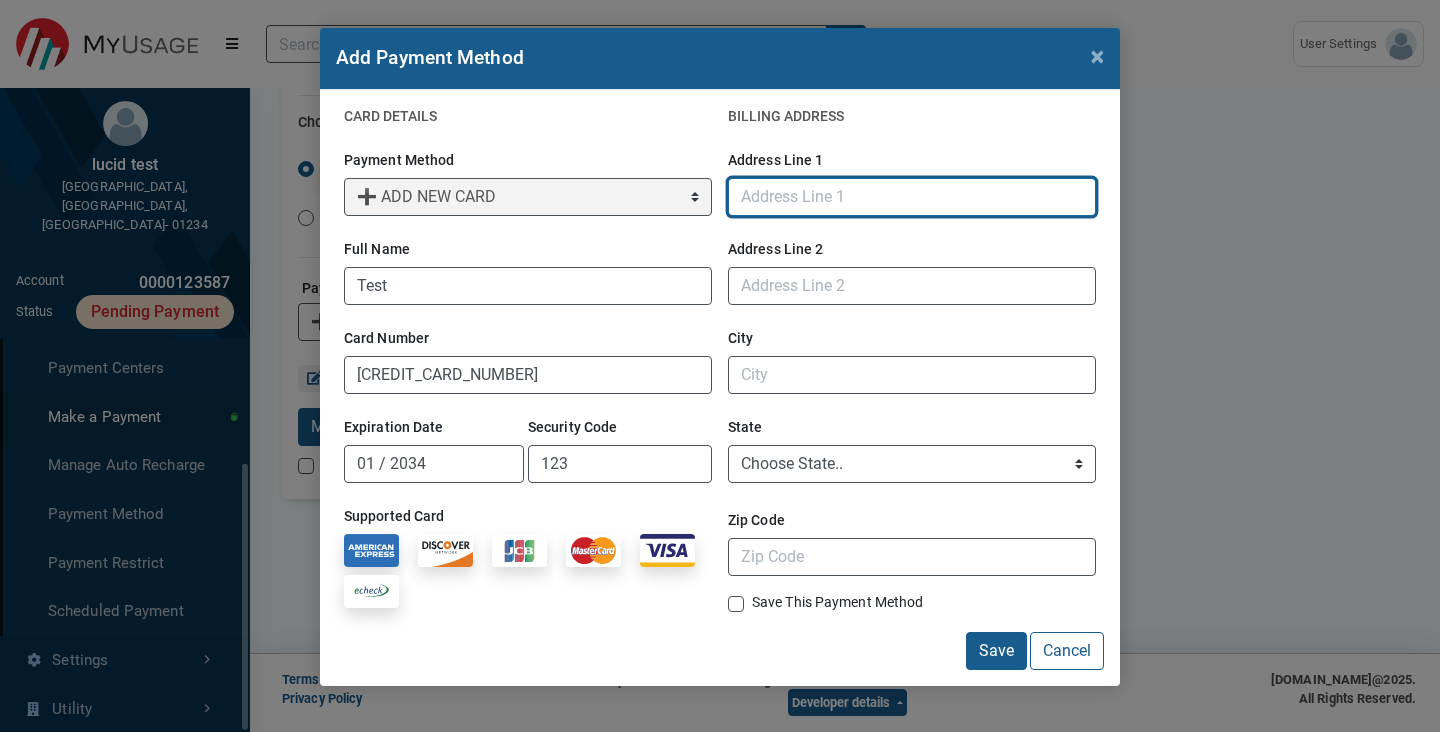 click on "Address Line 1" at bounding box center [912, 197] 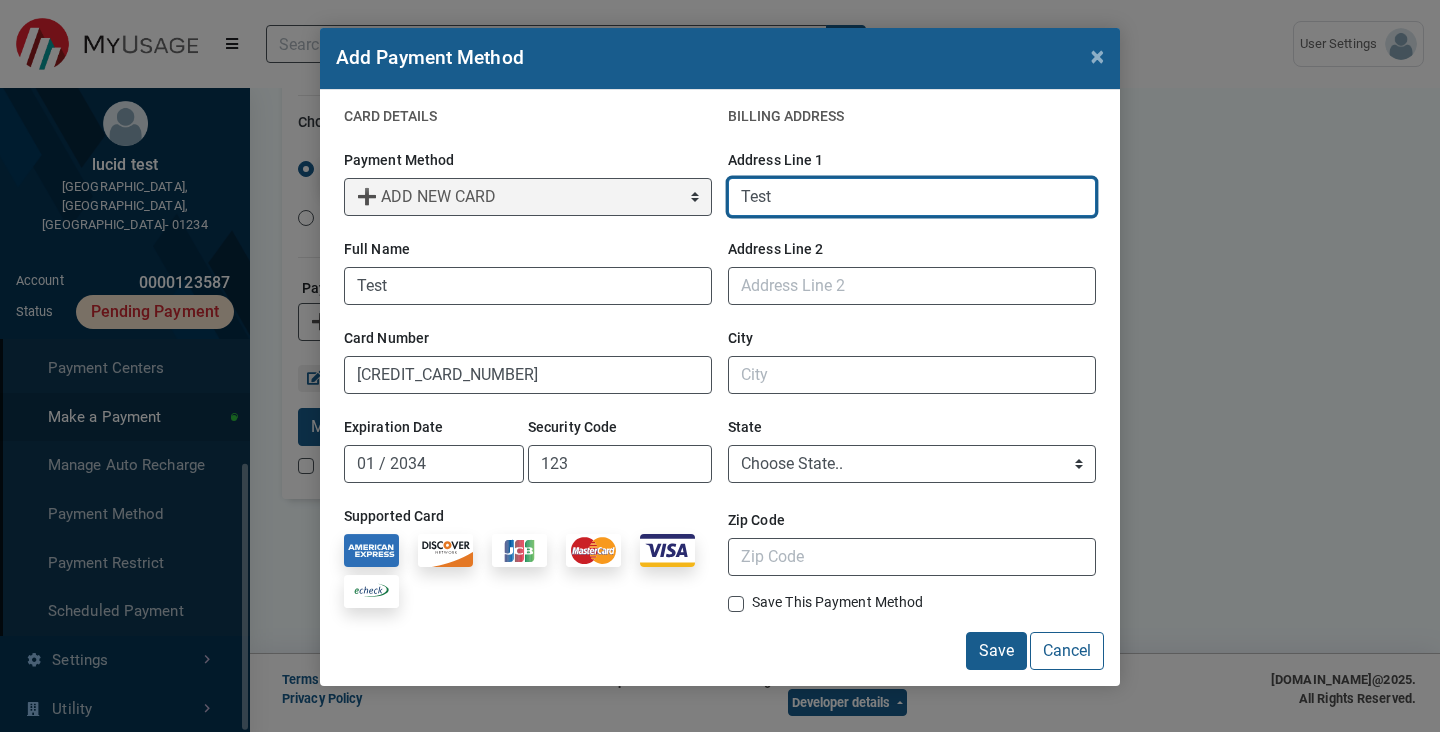 type on "Test" 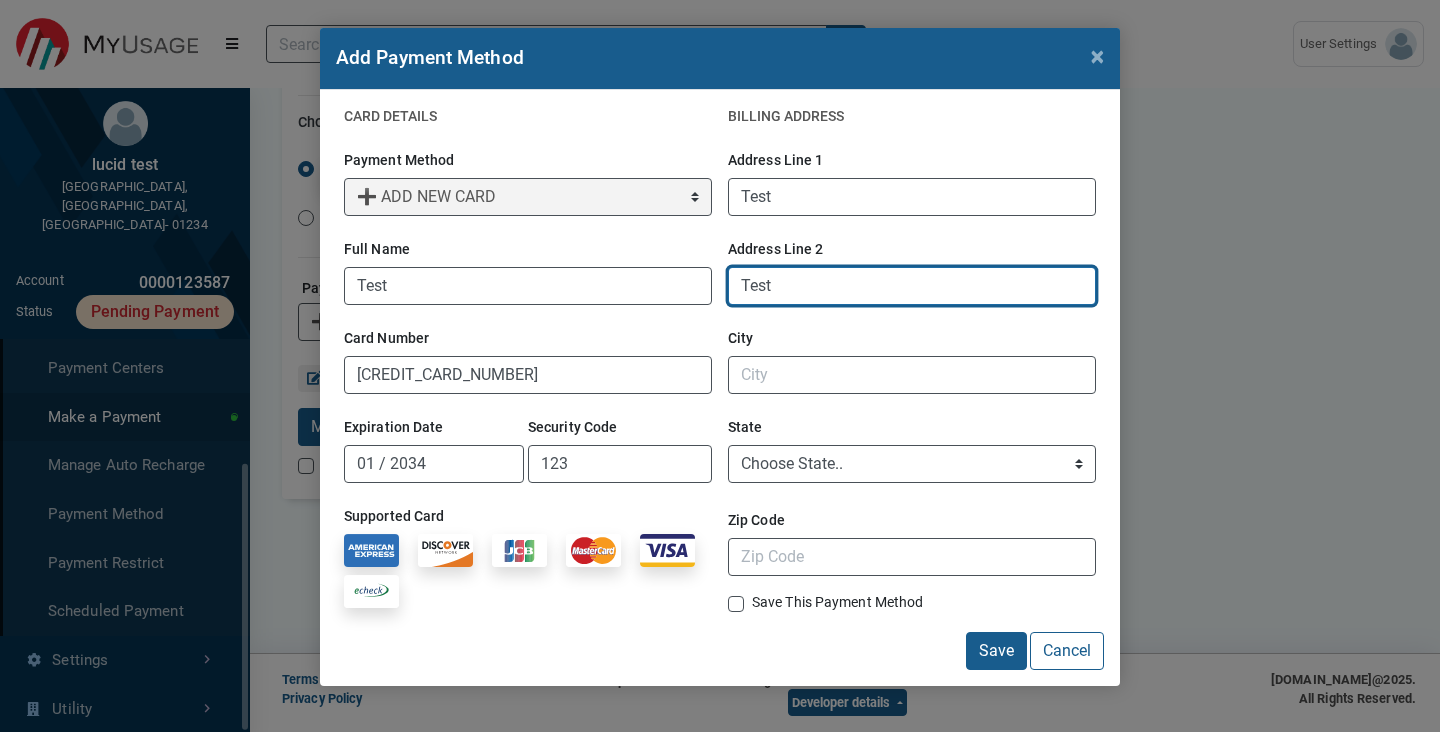 type on "Test" 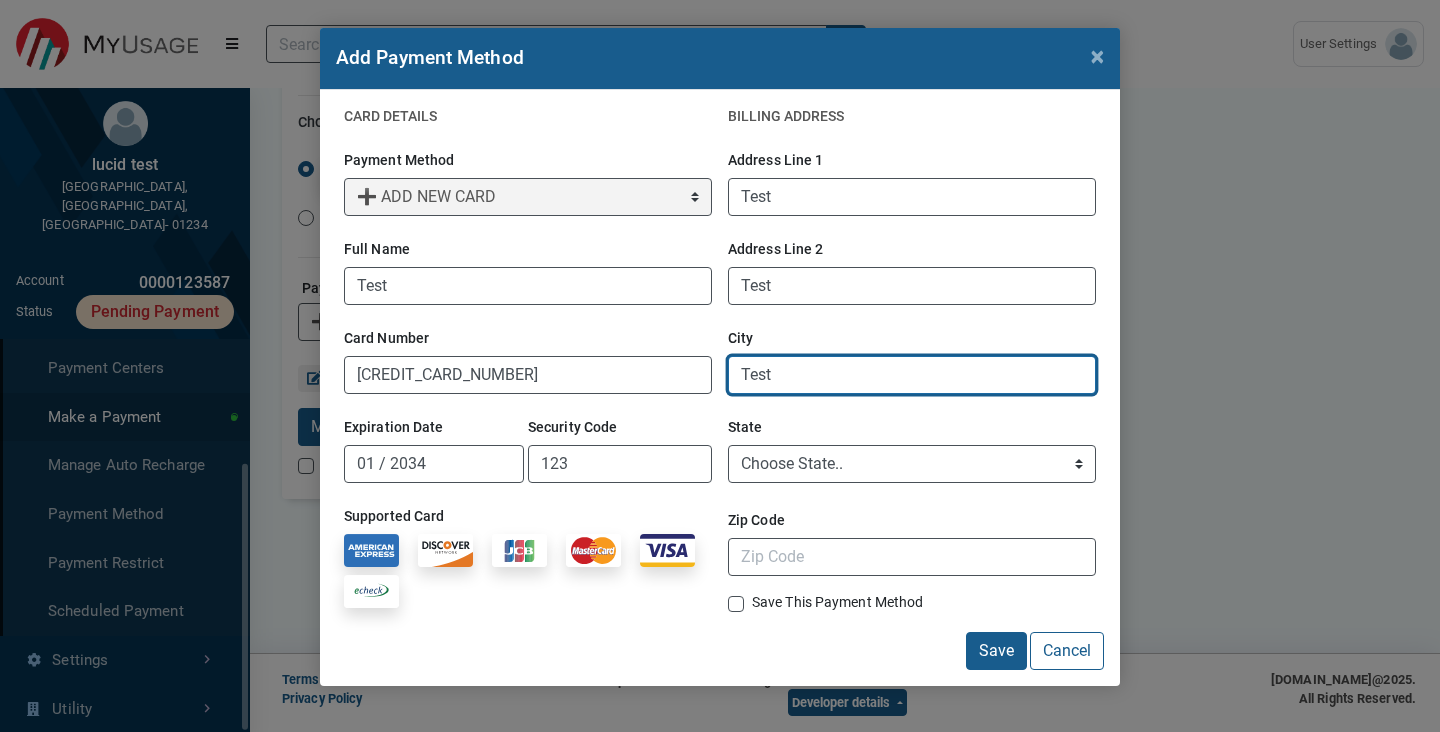 type on "Test" 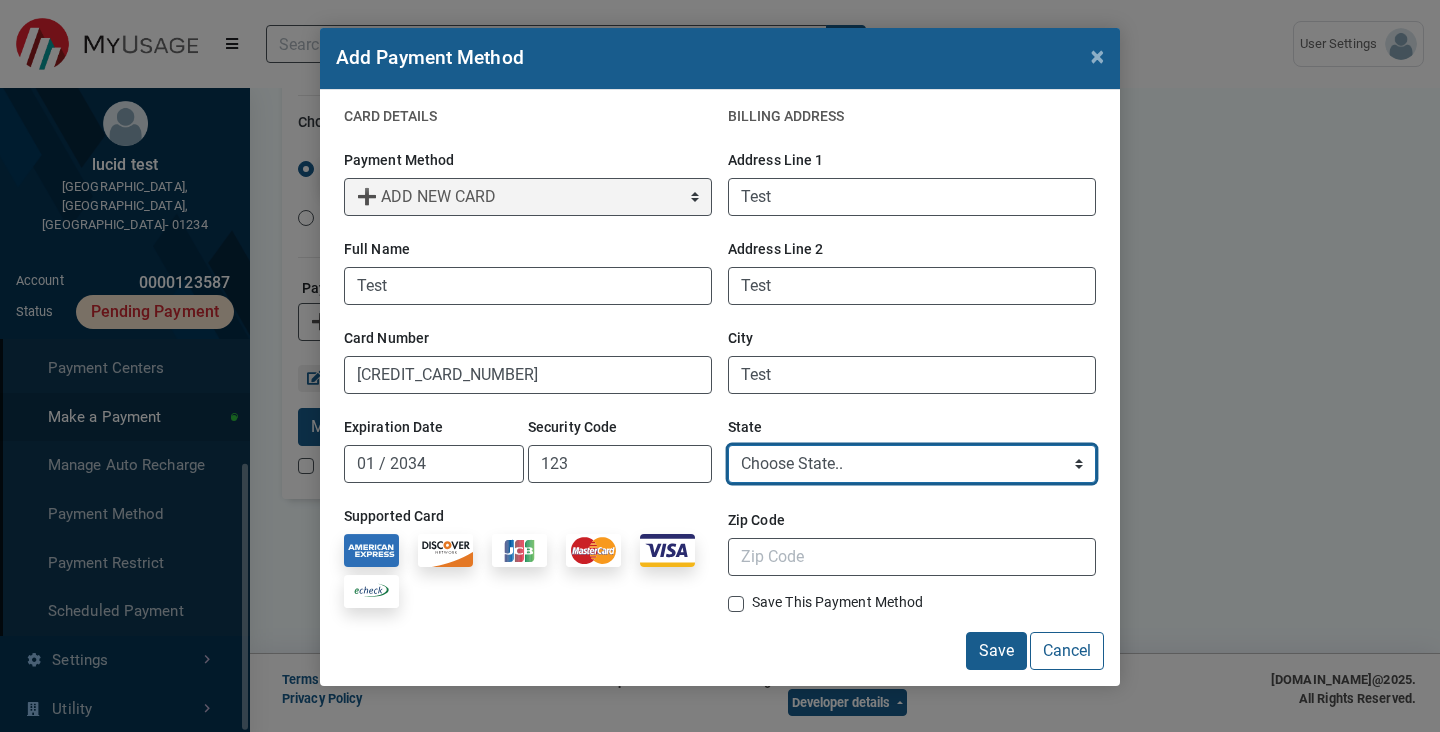 select on "TN" 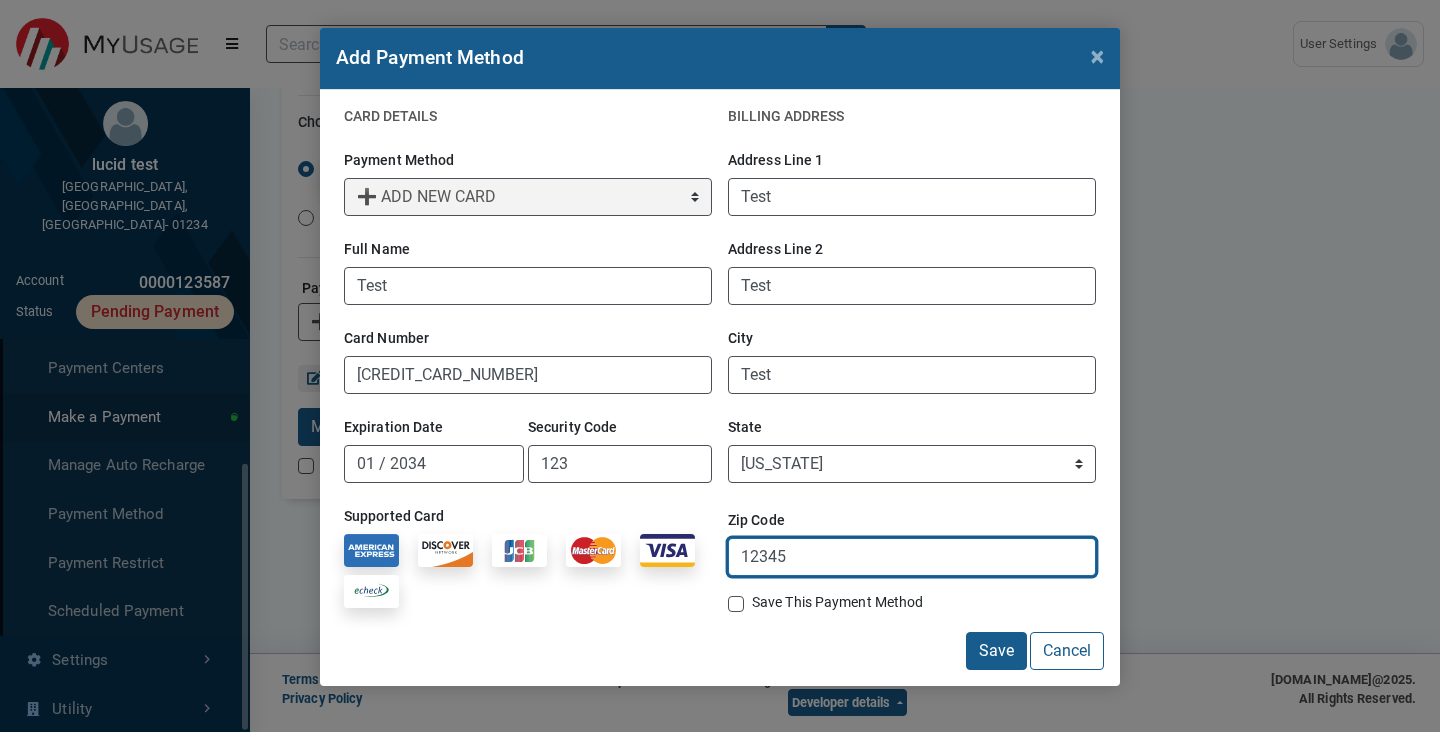 type on "12345" 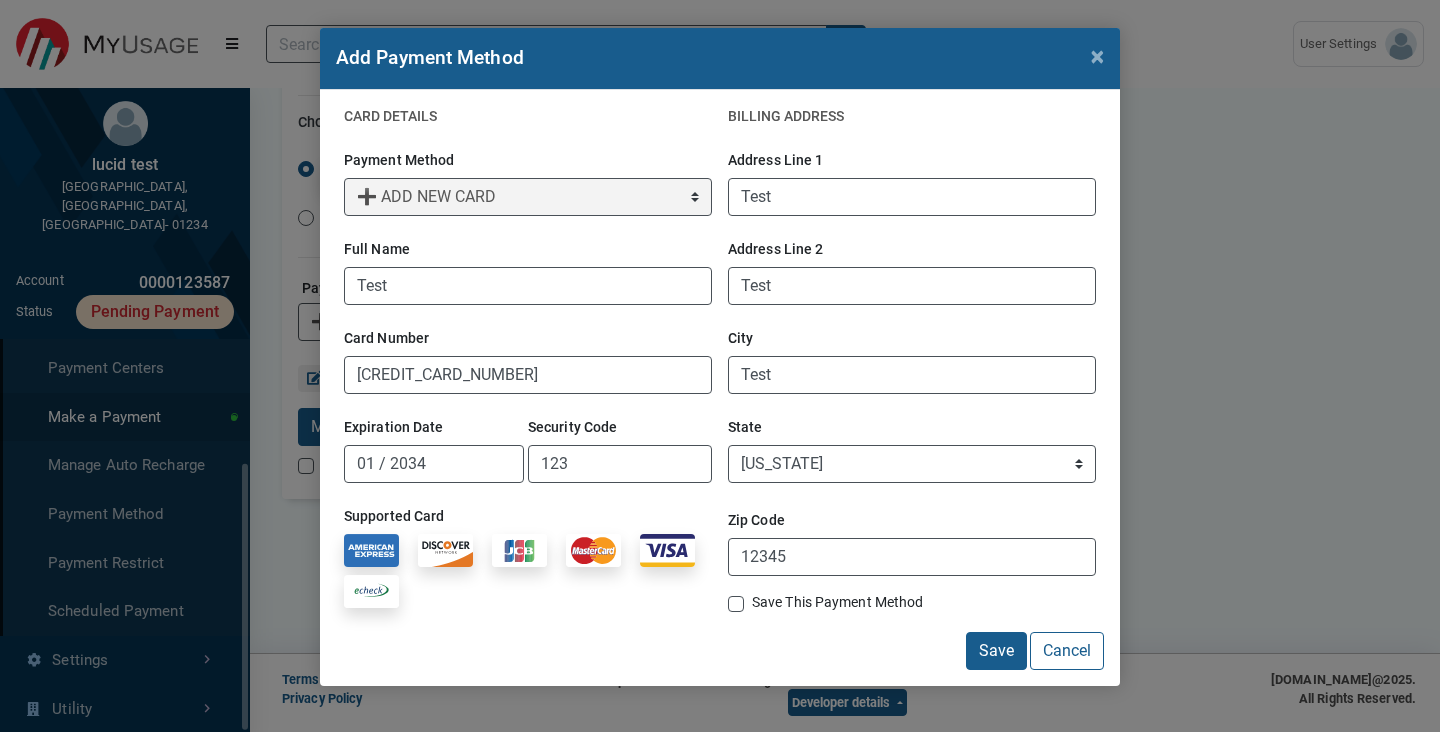 click on "Save This Payment Method" at bounding box center [837, 604] 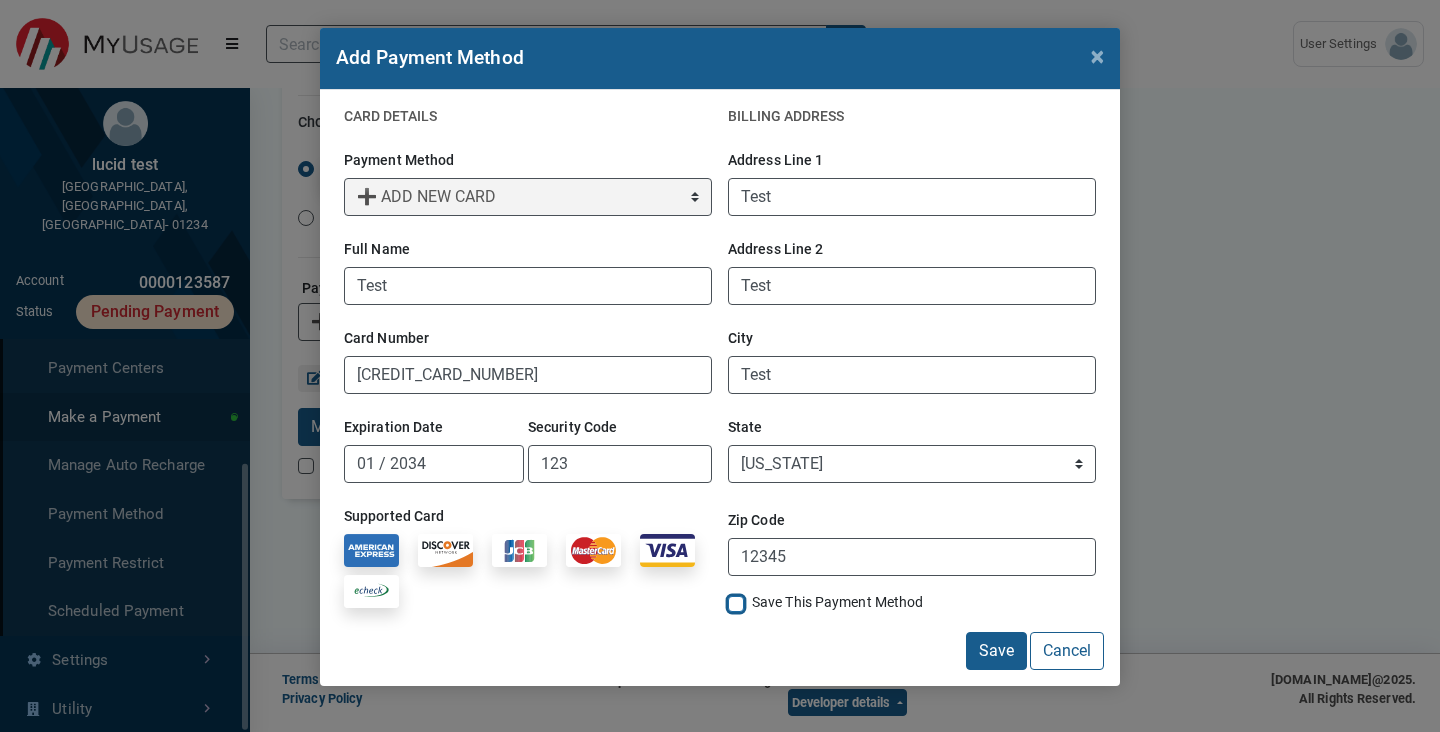 click on "Save This Payment Method" at bounding box center [736, 602] 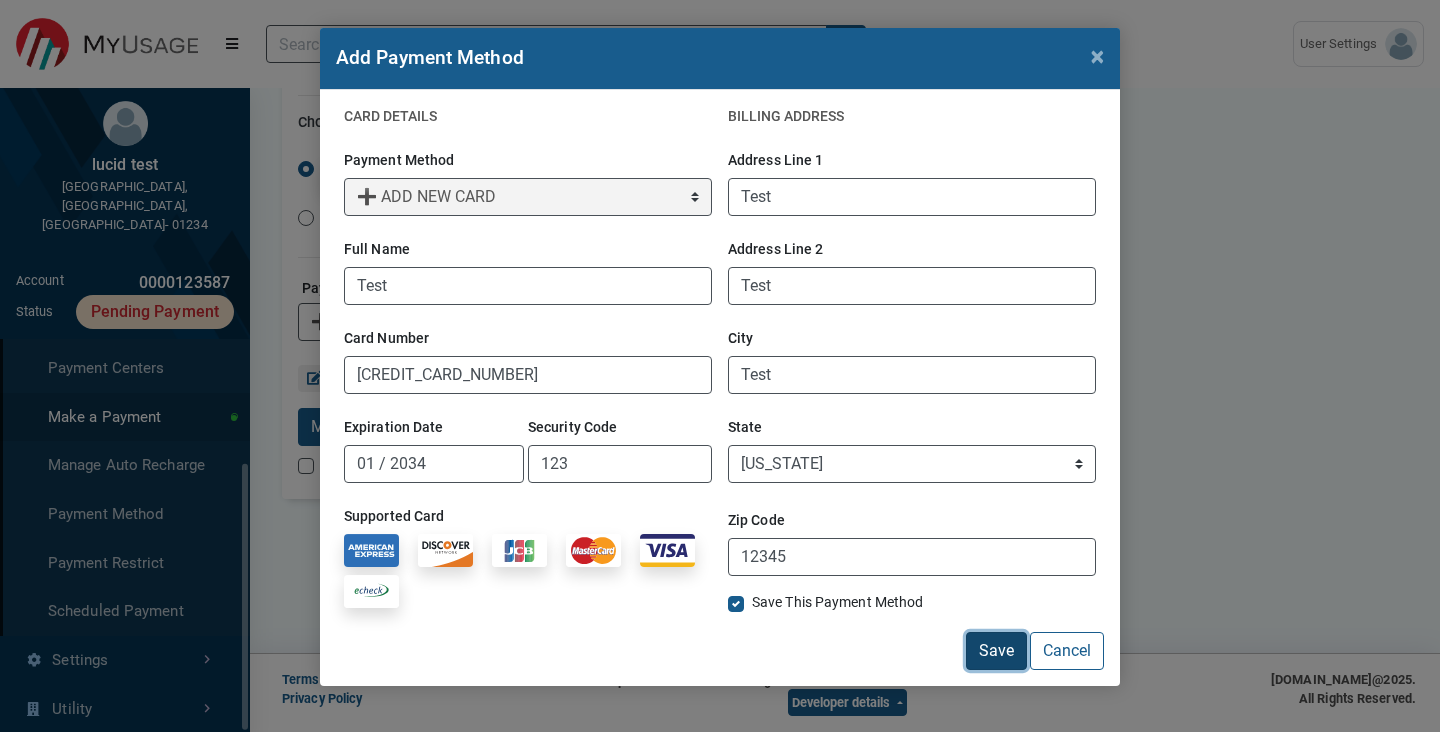 click on "Save" at bounding box center [996, 651] 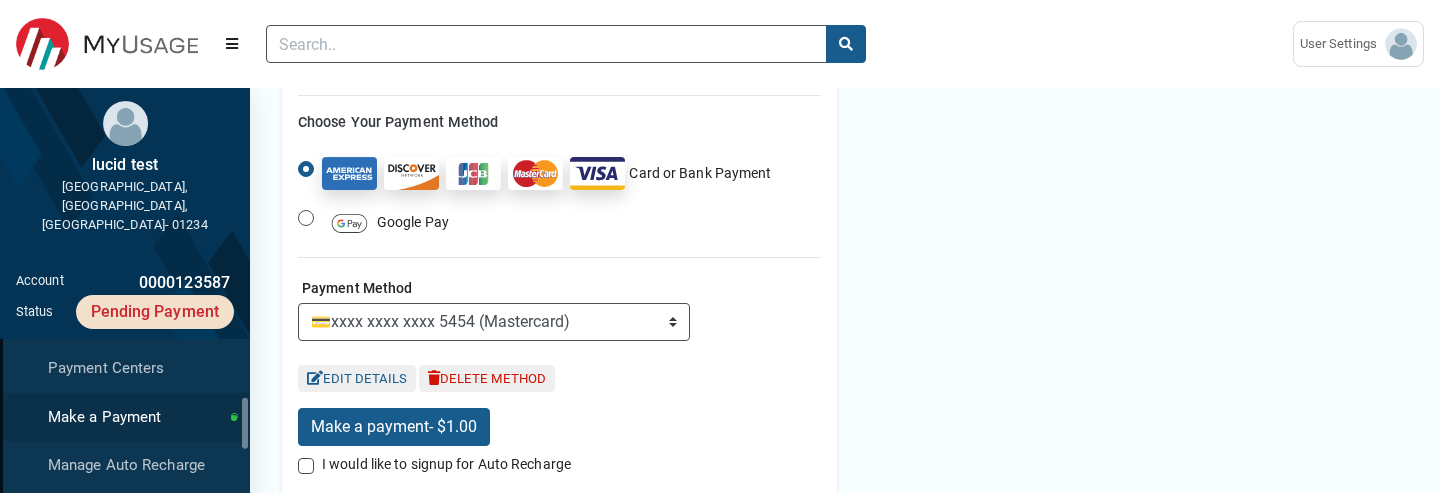 scroll, scrollTop: 209, scrollLeft: 250, axis: both 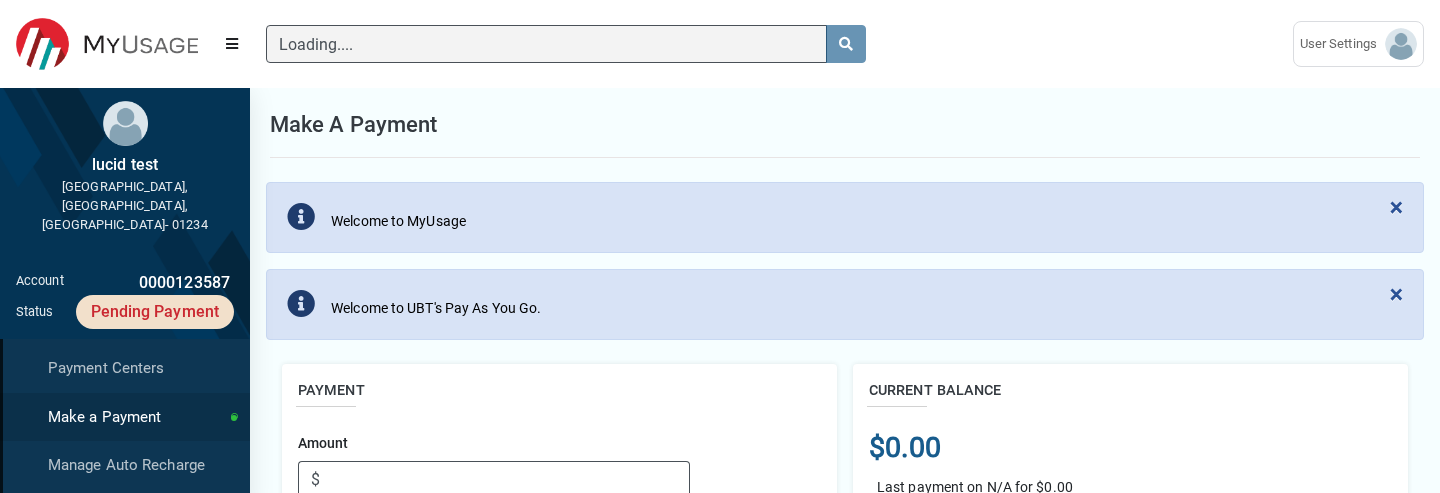 type 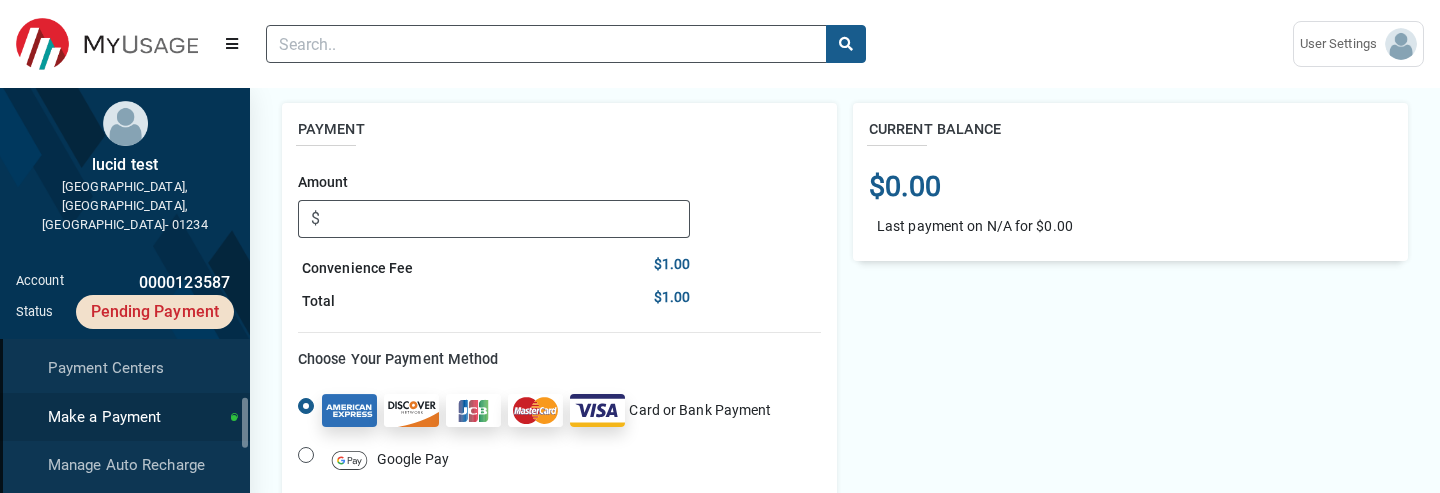 scroll, scrollTop: 383, scrollLeft: 0, axis: vertical 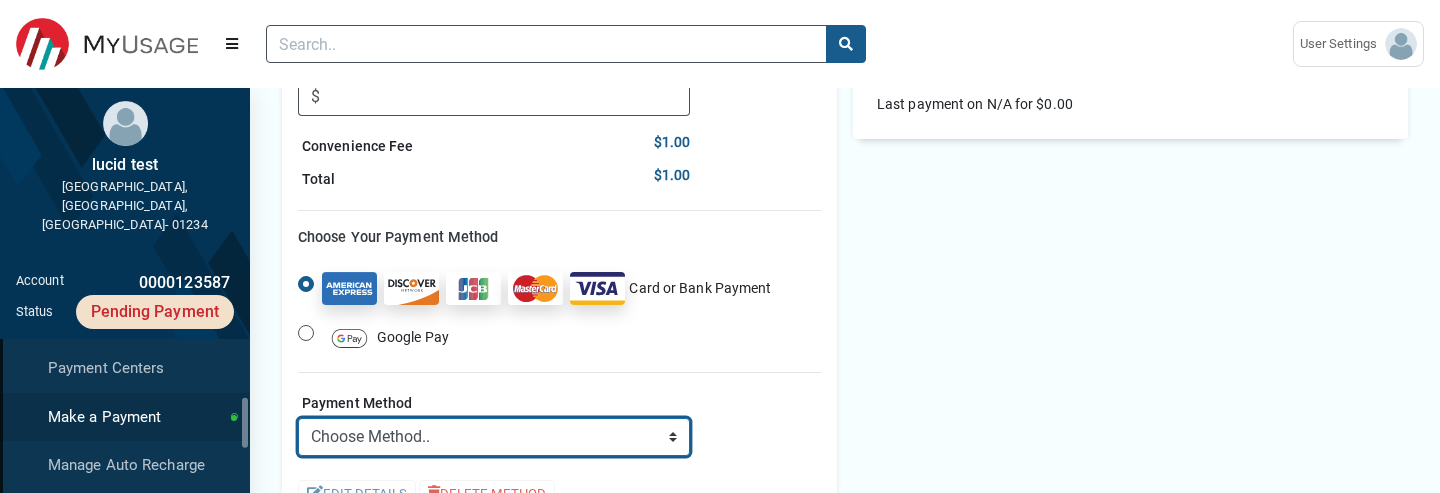 click on "Choose Method..
➕  ADD NEW CARD
➕  ADD NEW SAVINGS ACCOUNT
➕  ADD NEW CHECKING ACCOUNT
➕  ADD NEW COMMERCIAL CHECKING ACCOUNT" at bounding box center [494, 437] 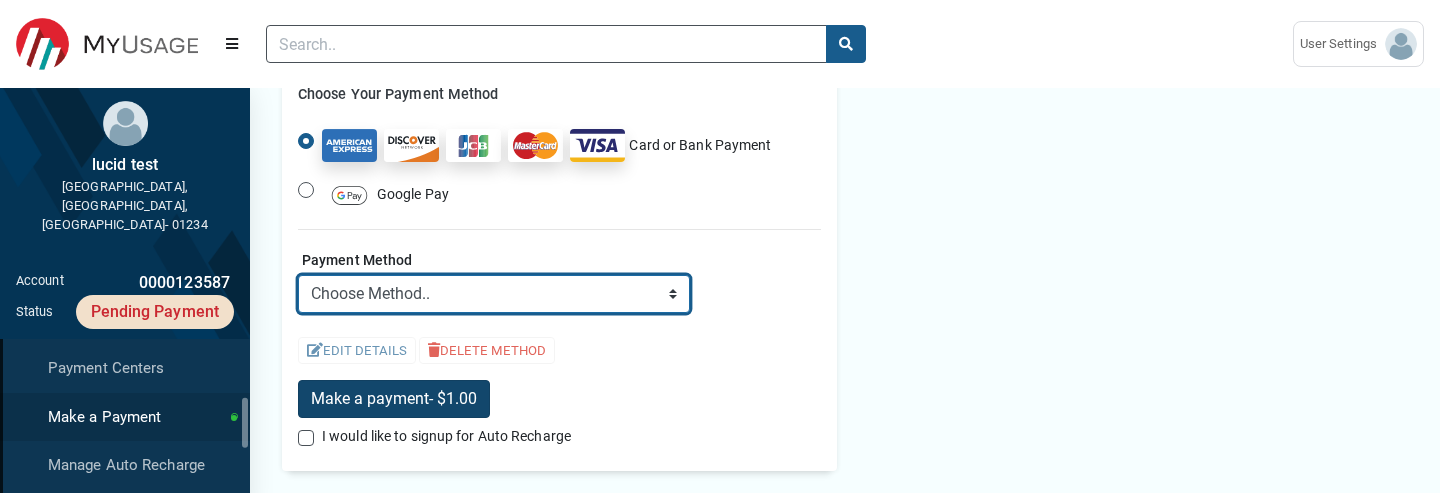 scroll, scrollTop: 575, scrollLeft: 0, axis: vertical 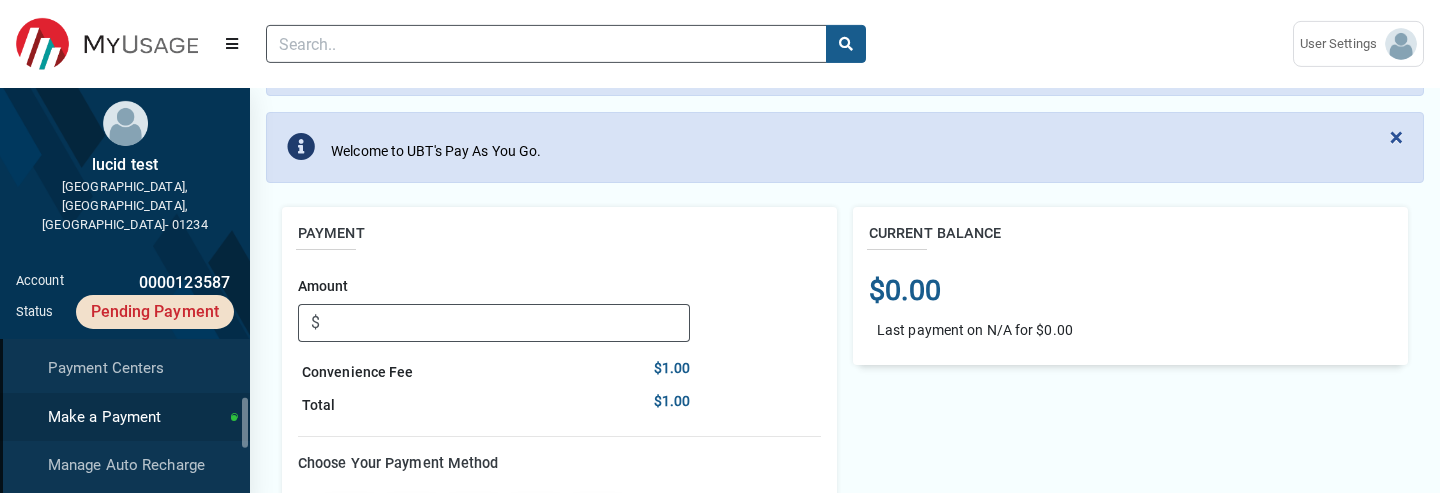 click on "$1.00" at bounding box center (672, 368) 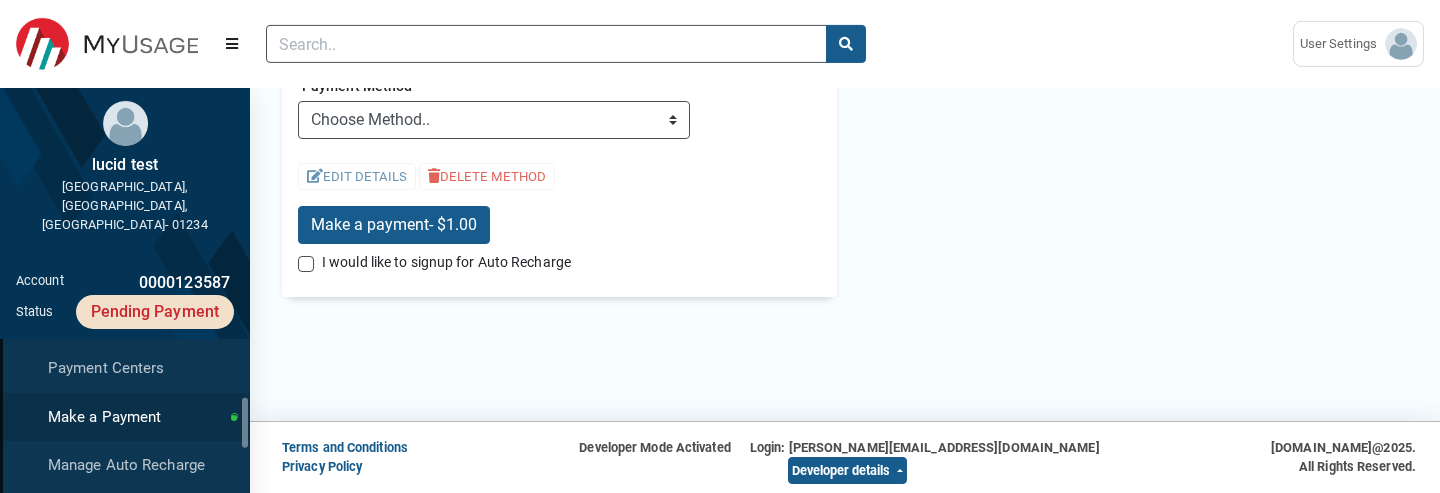 scroll, scrollTop: 707, scrollLeft: 0, axis: vertical 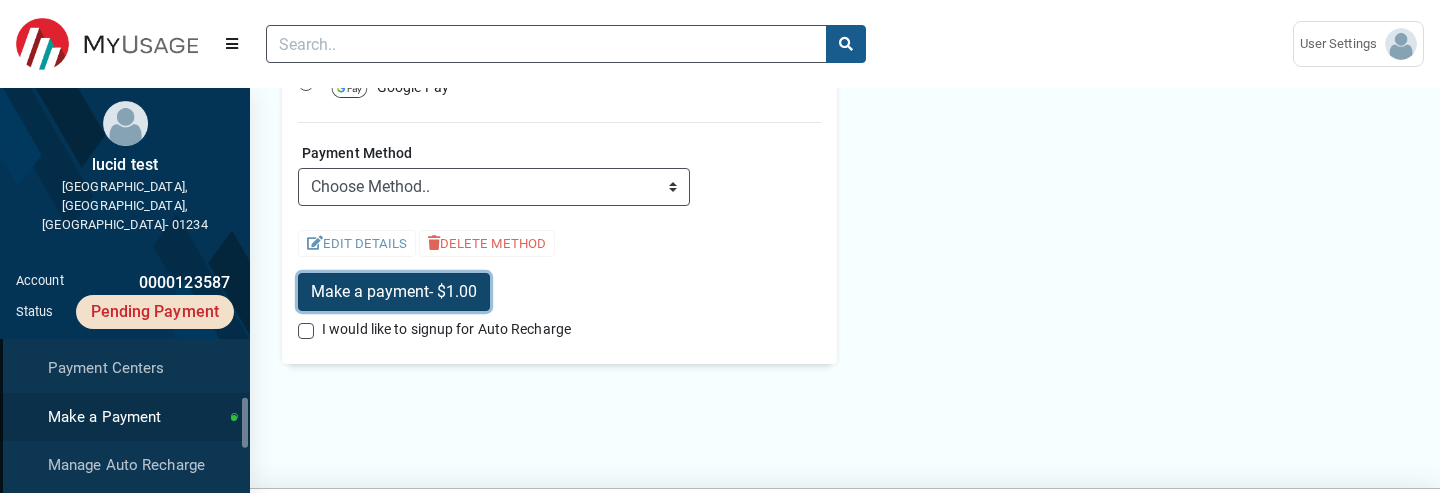click on "Make a payment  - $1.00" at bounding box center [394, 292] 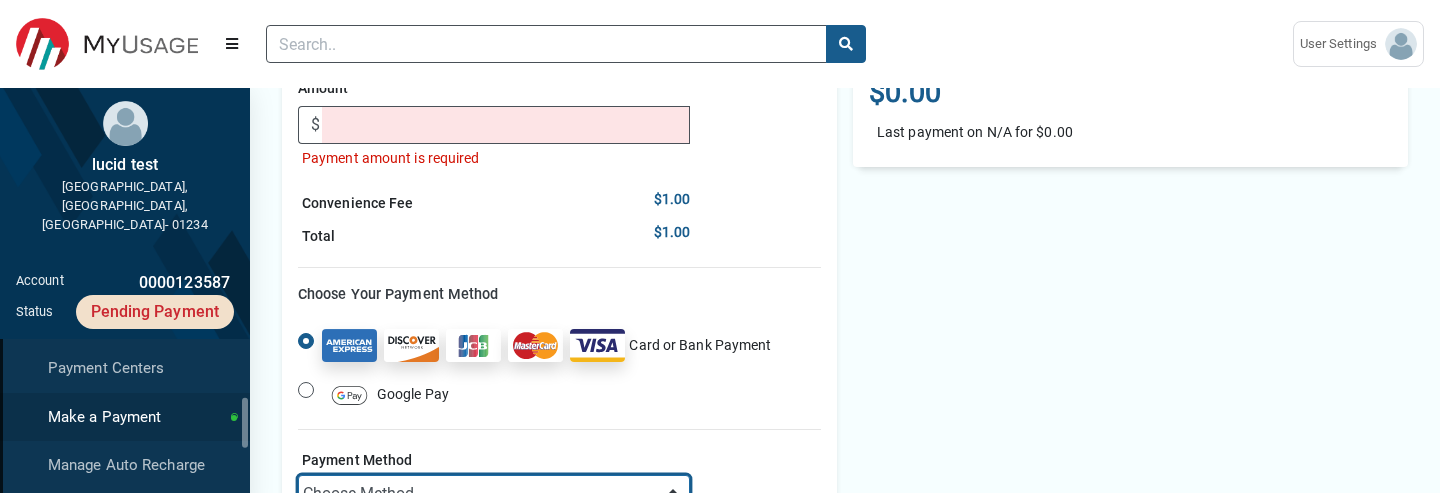 scroll, scrollTop: 478, scrollLeft: 0, axis: vertical 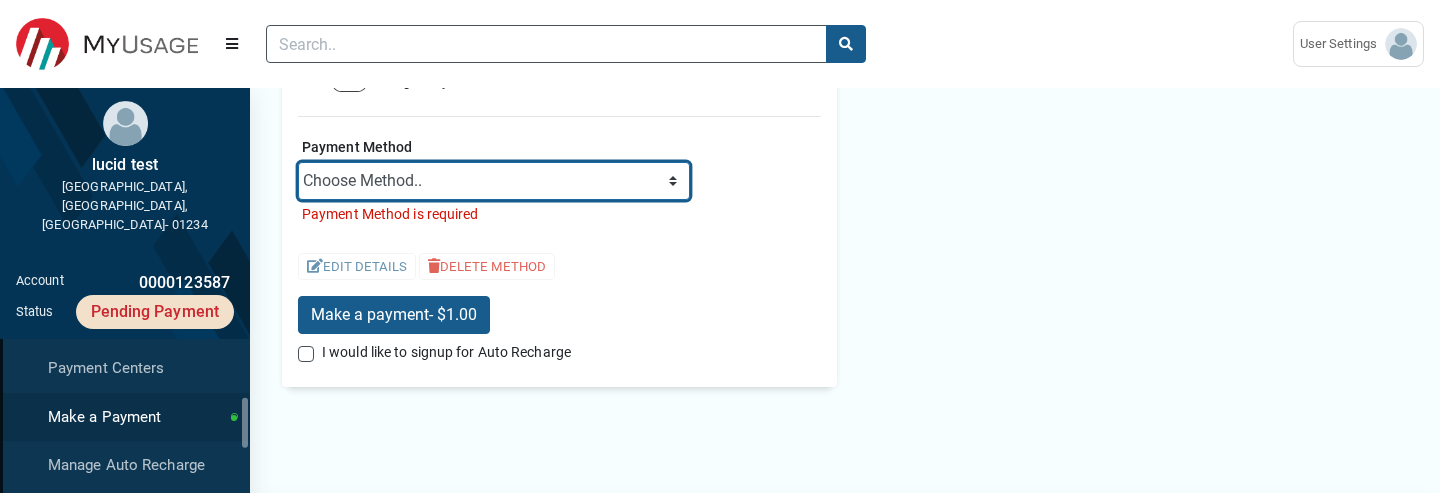select on "credit" 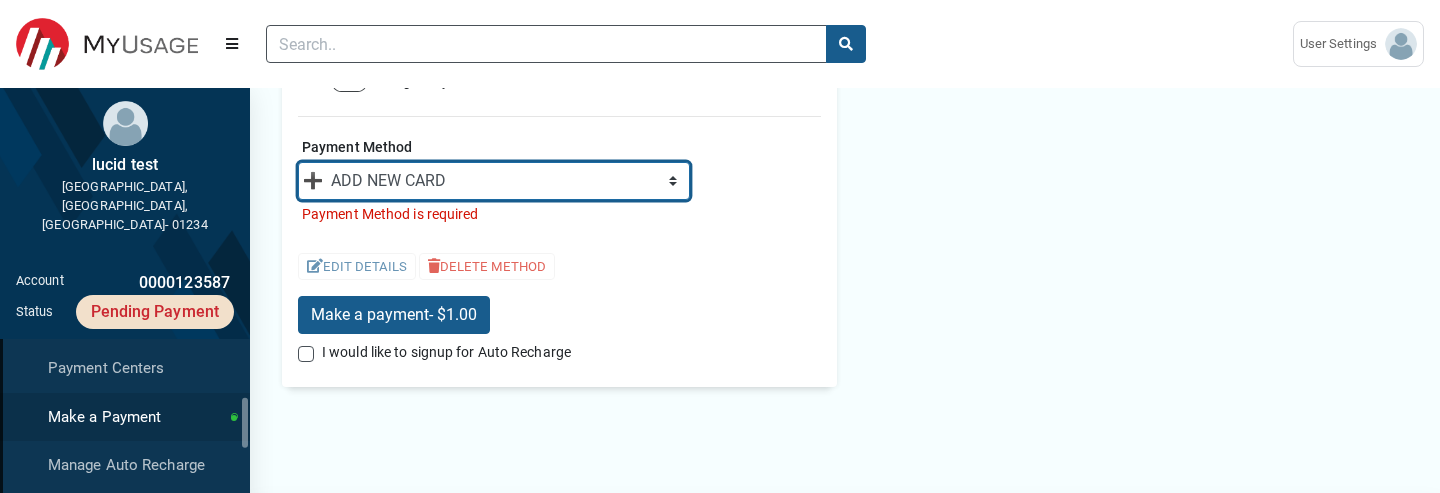 click on "➕  ADD NEW CARD" at bounding box center (0, 0) 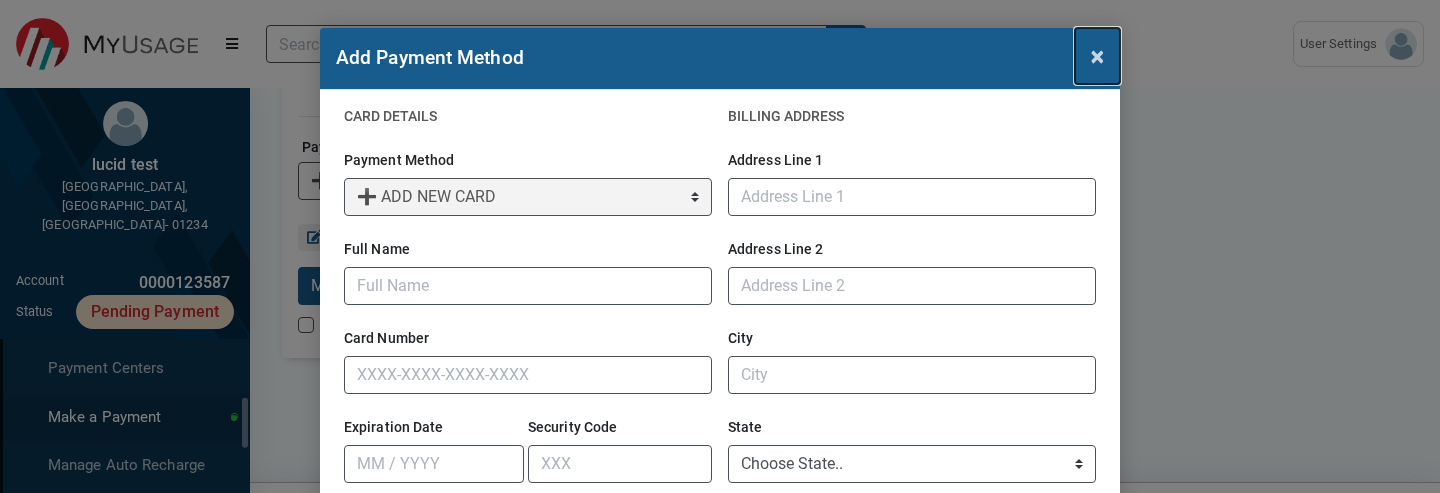 click on "×" at bounding box center (1097, 56) 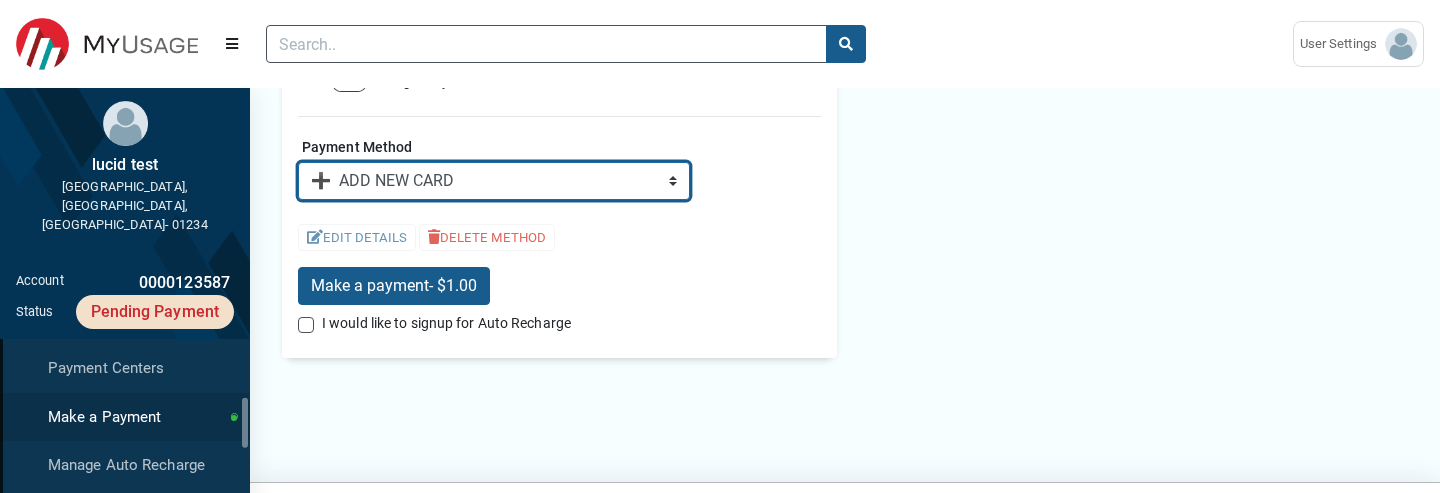 click on "➕  ADD NEW CARD" at bounding box center (0, 0) 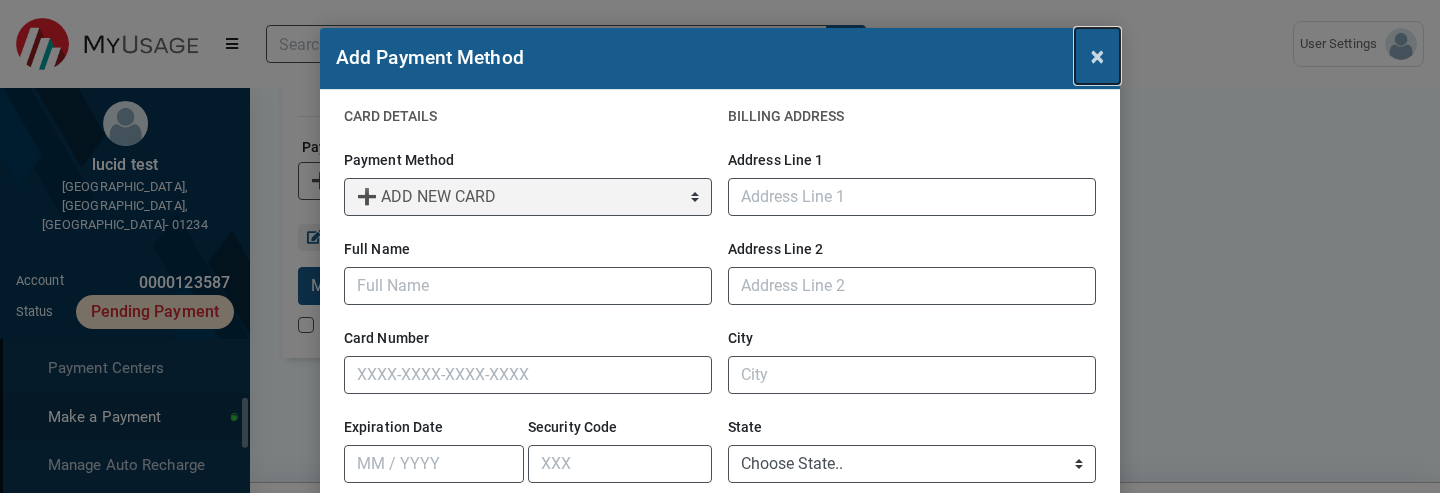 click on "×" at bounding box center [1097, 56] 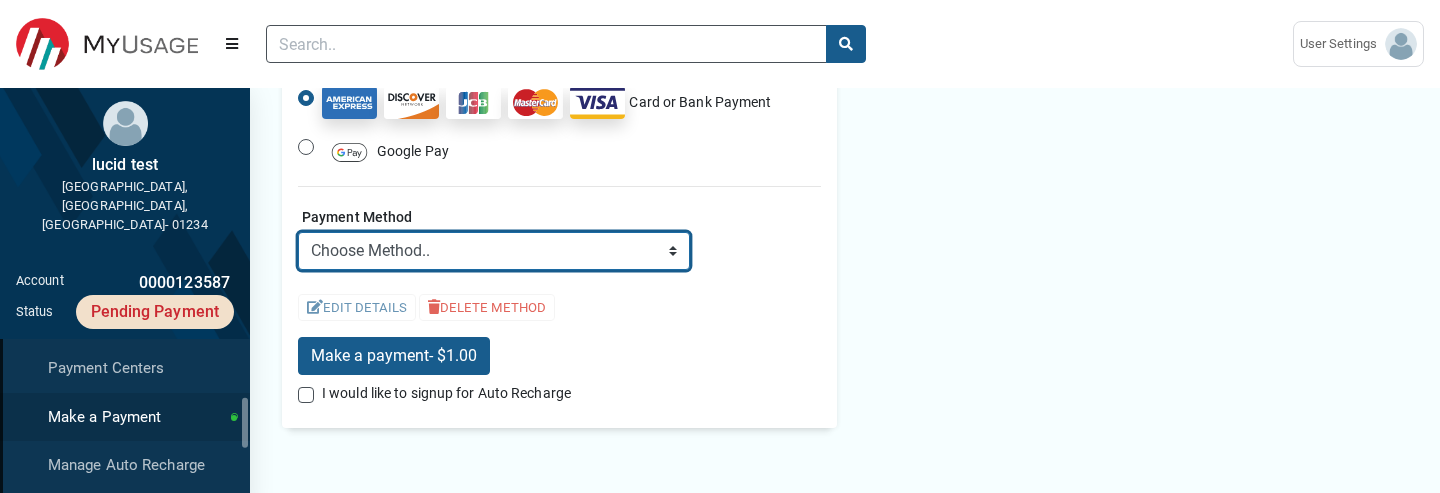 scroll, scrollTop: 528, scrollLeft: 0, axis: vertical 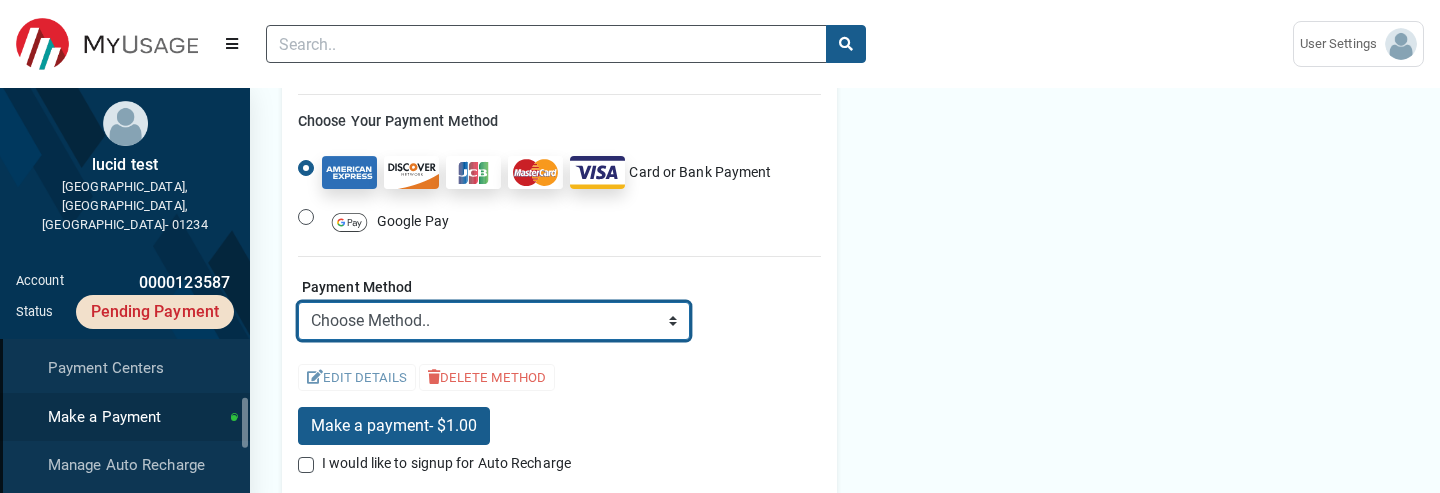 select on "credit" 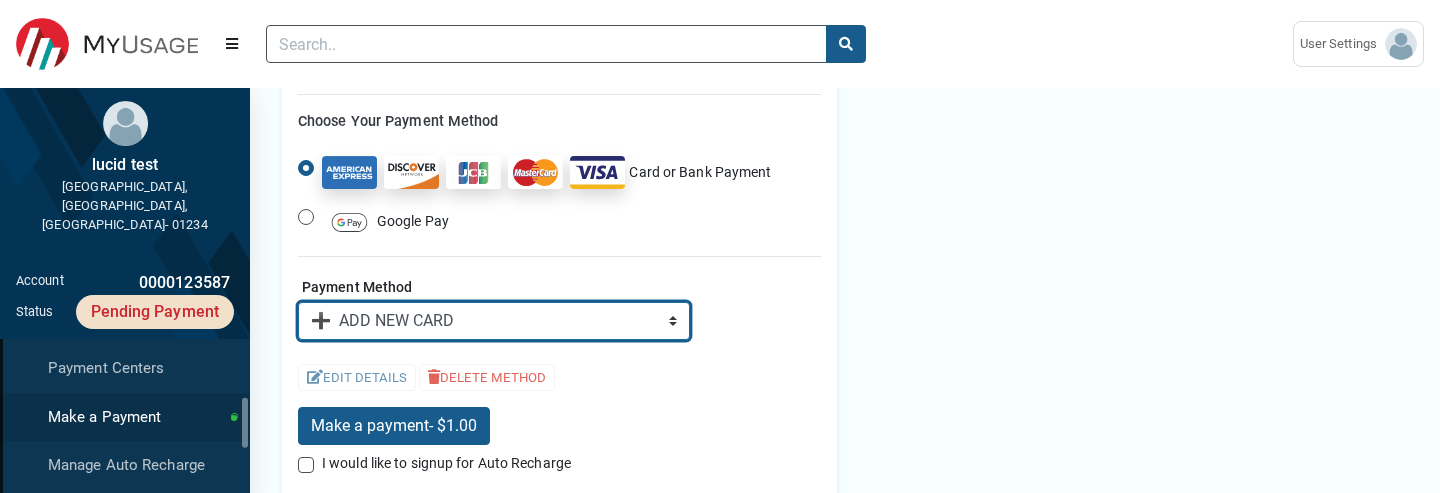 click on "➕  ADD NEW CARD" at bounding box center (0, 0) 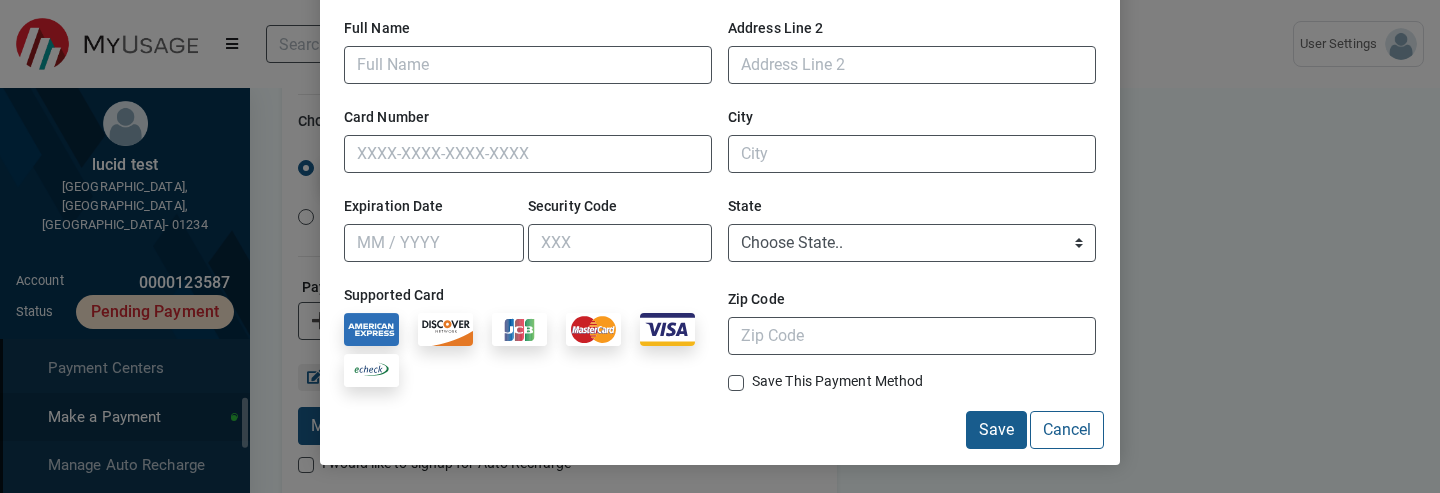 scroll, scrollTop: 0, scrollLeft: 0, axis: both 